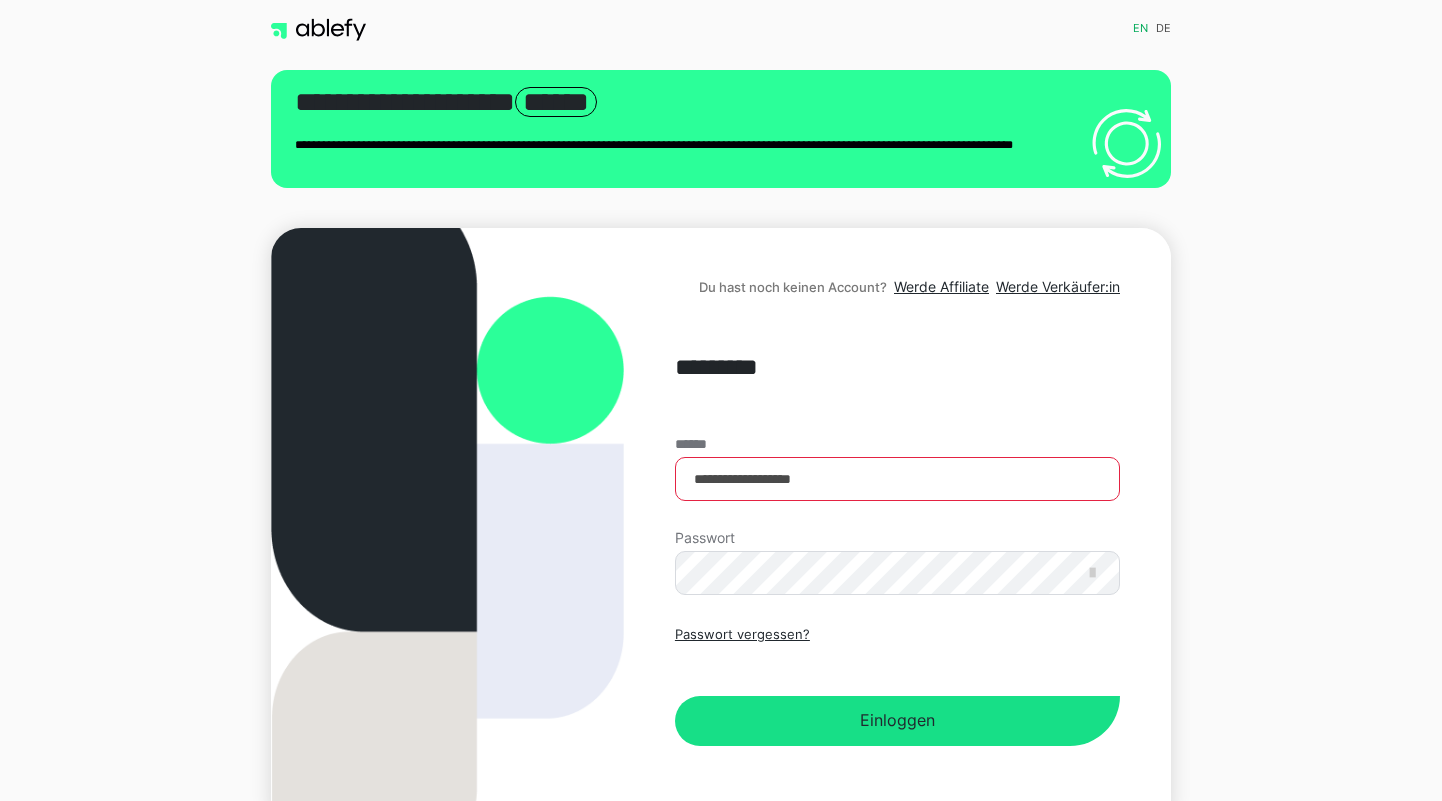 scroll, scrollTop: 0, scrollLeft: 0, axis: both 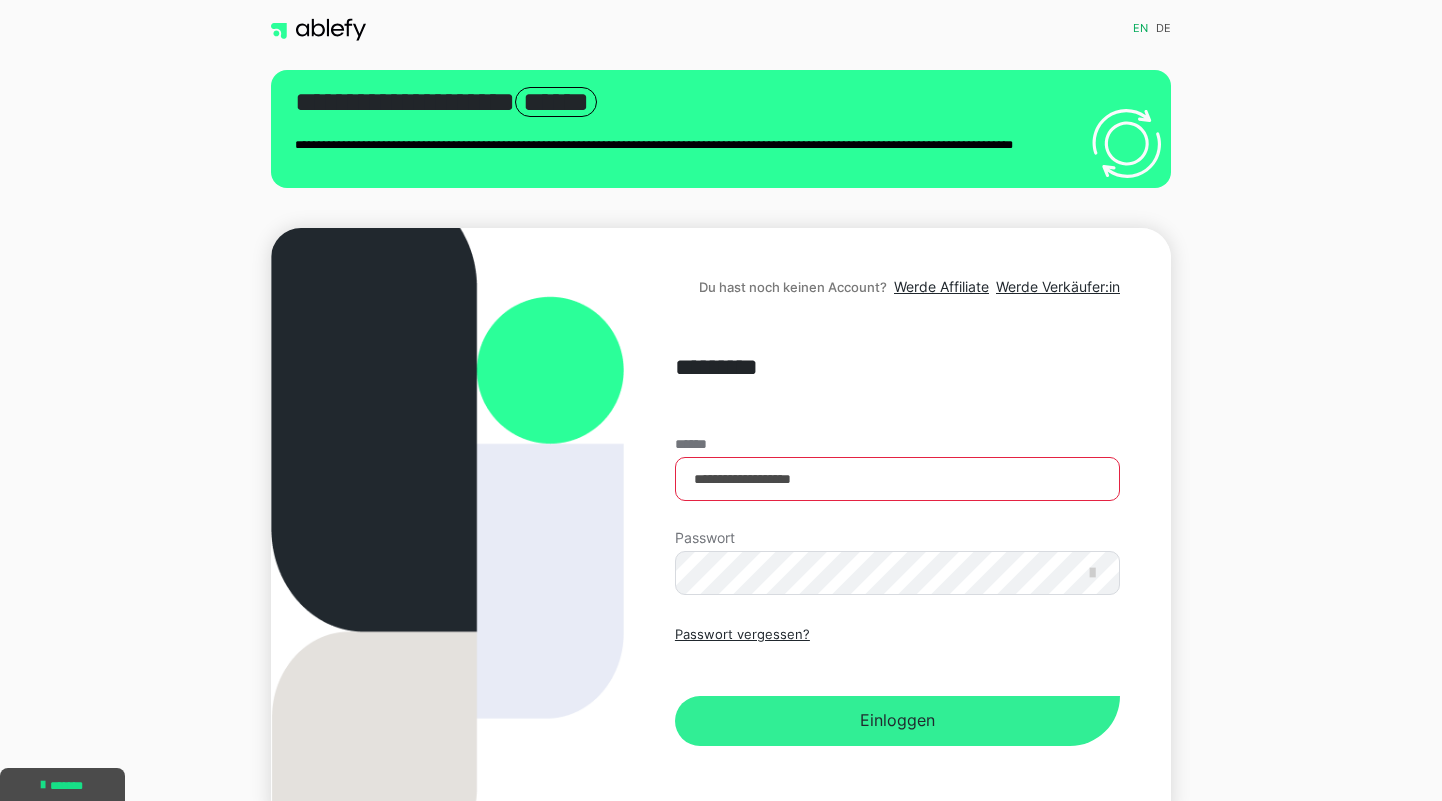 click on "Einloggen" at bounding box center [897, 721] 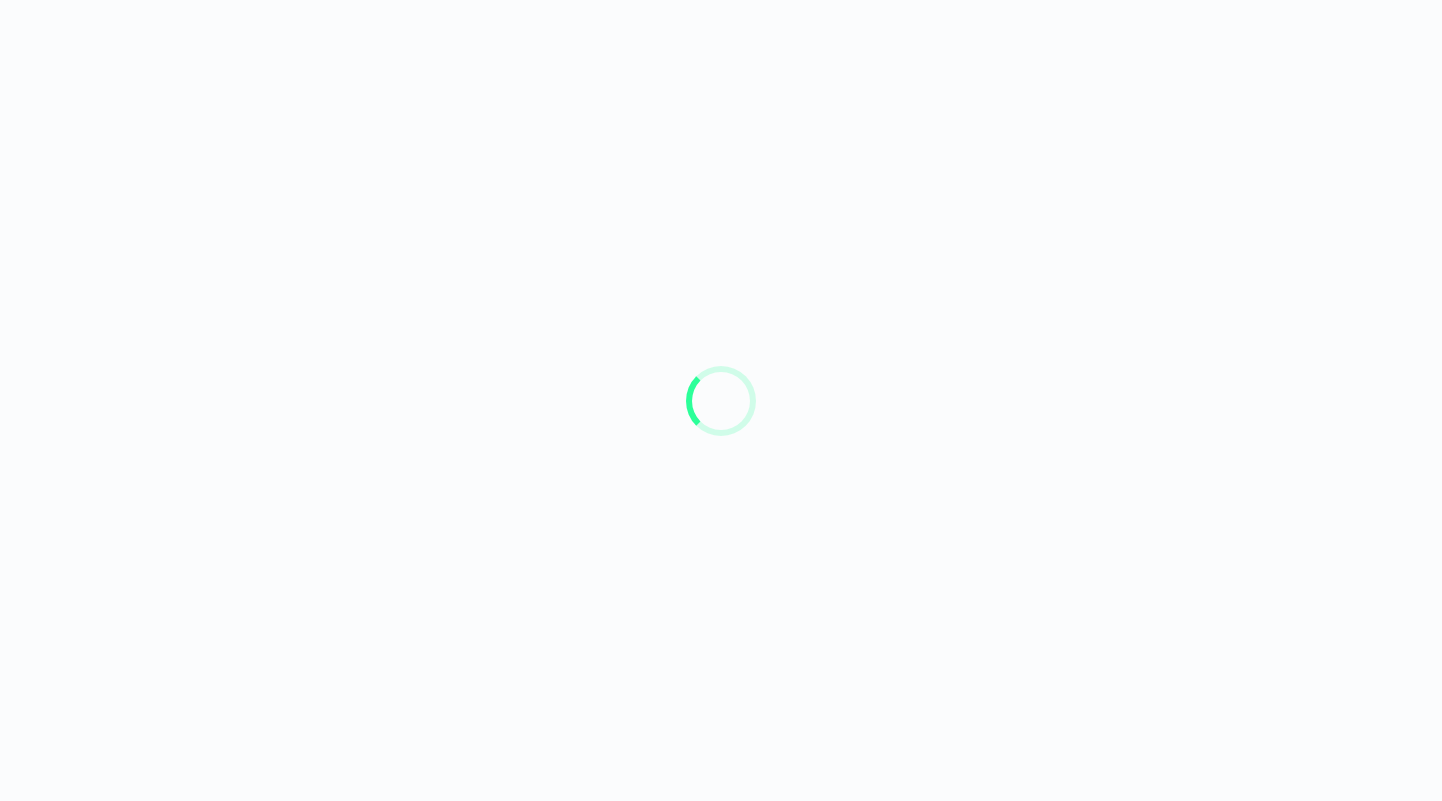 scroll, scrollTop: 0, scrollLeft: 0, axis: both 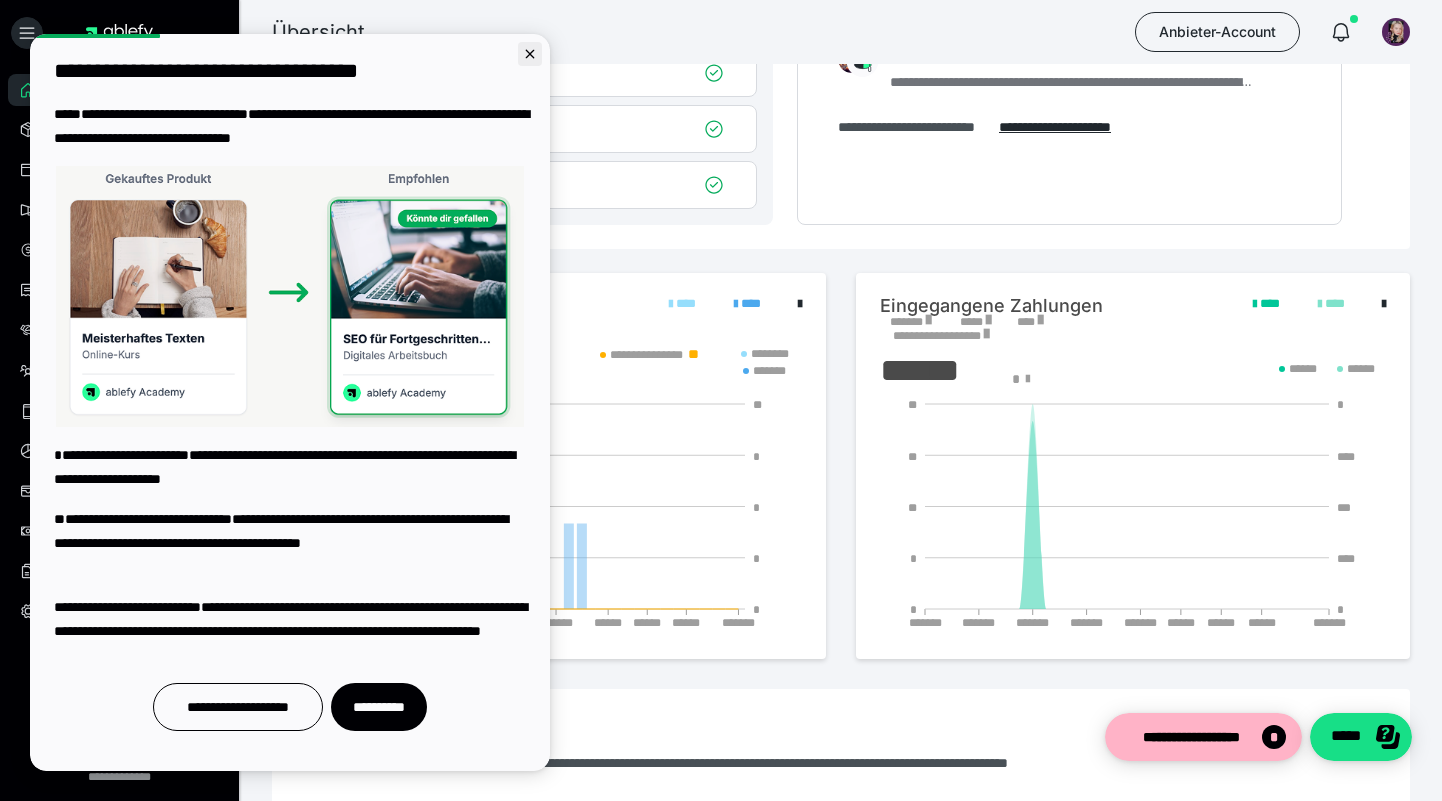 click at bounding box center [530, 54] 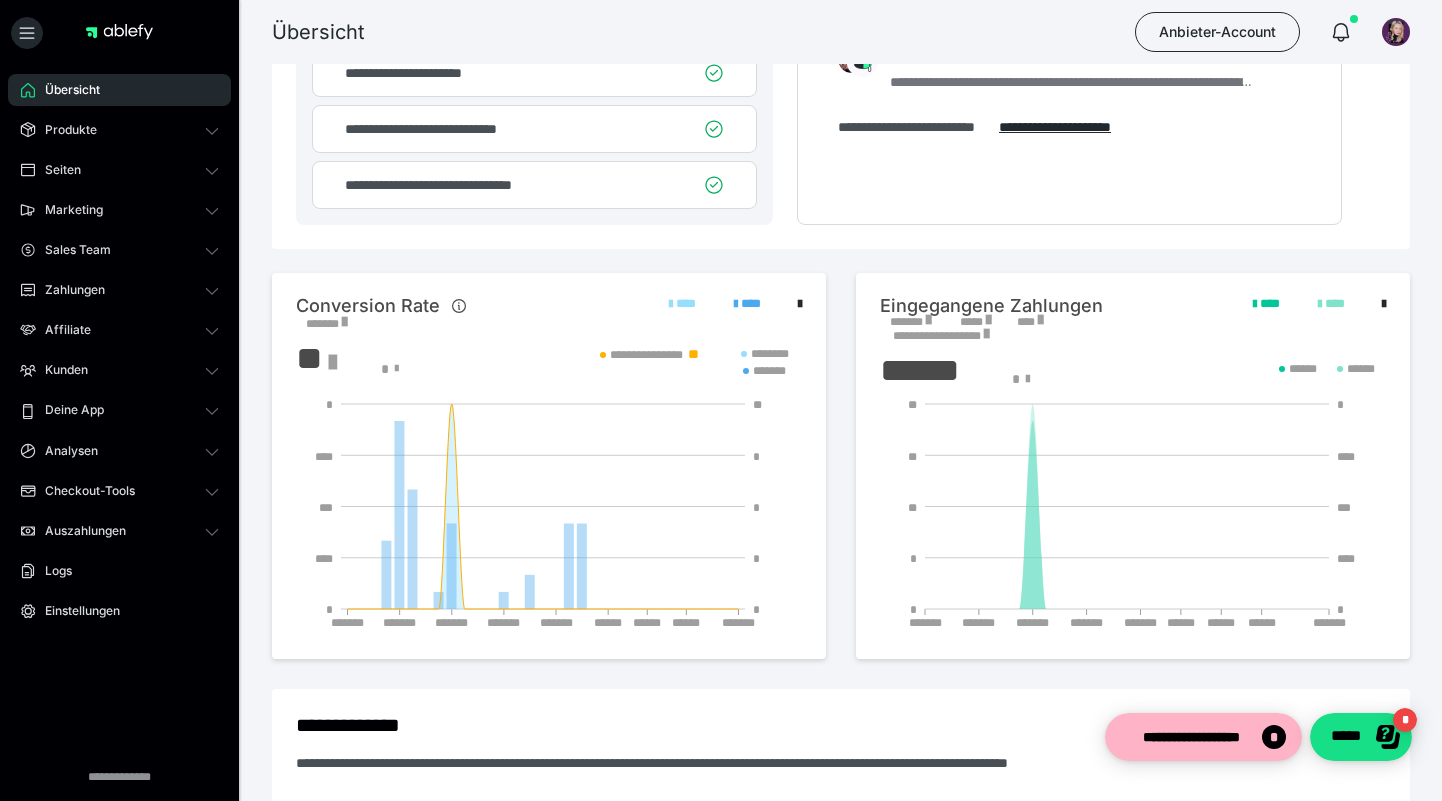 scroll, scrollTop: 0, scrollLeft: 0, axis: both 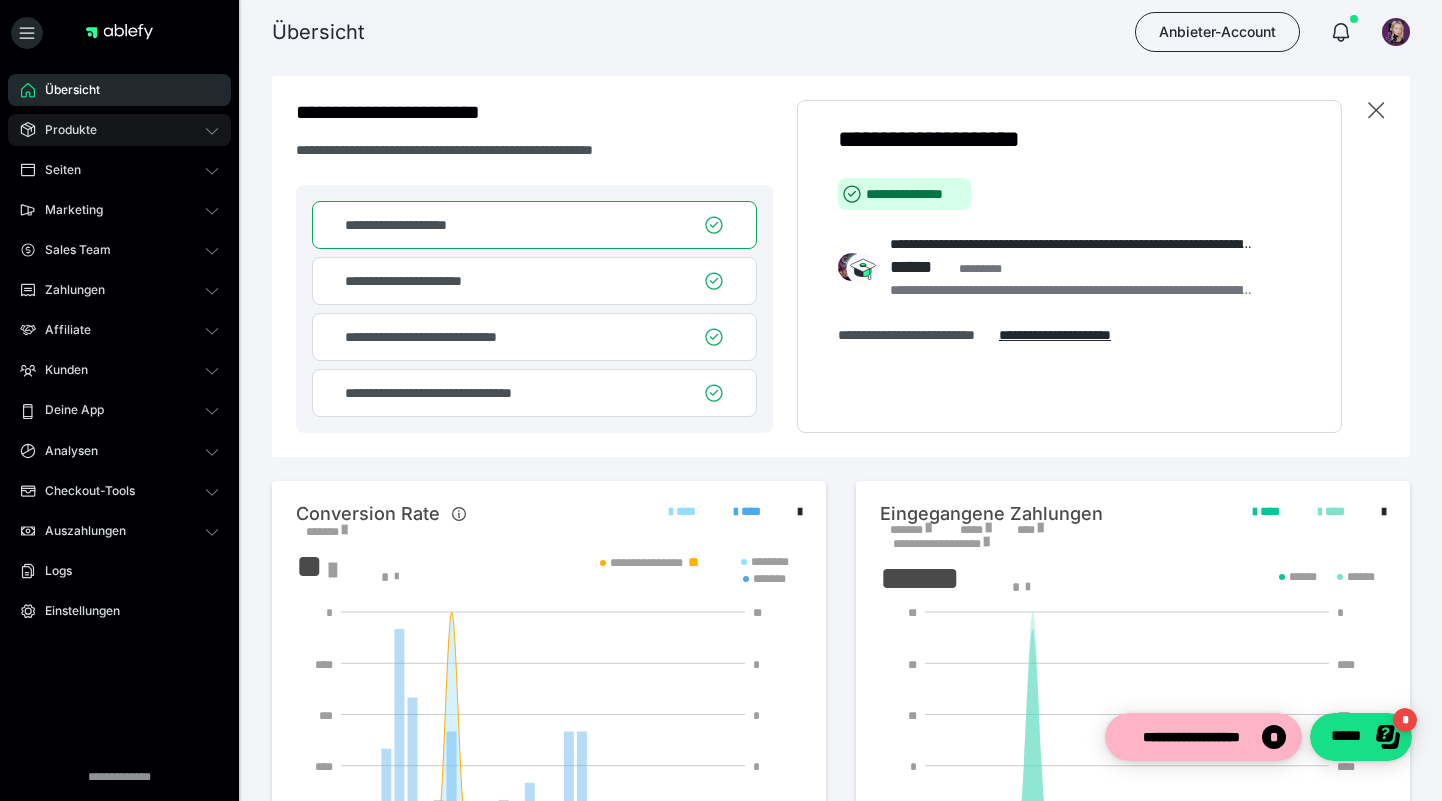 click on "Produkte" at bounding box center (119, 130) 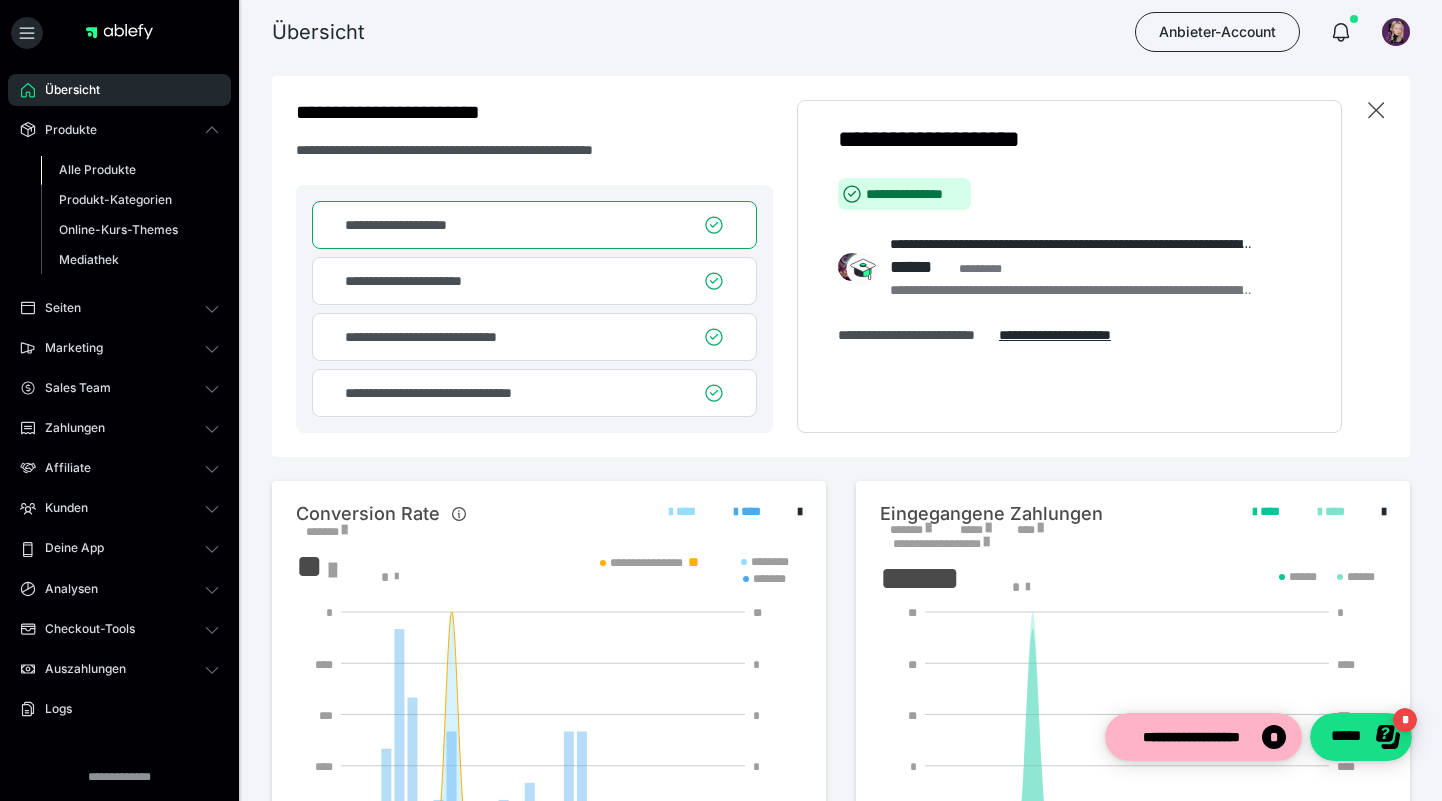 click on "Alle Produkte" at bounding box center [97, 169] 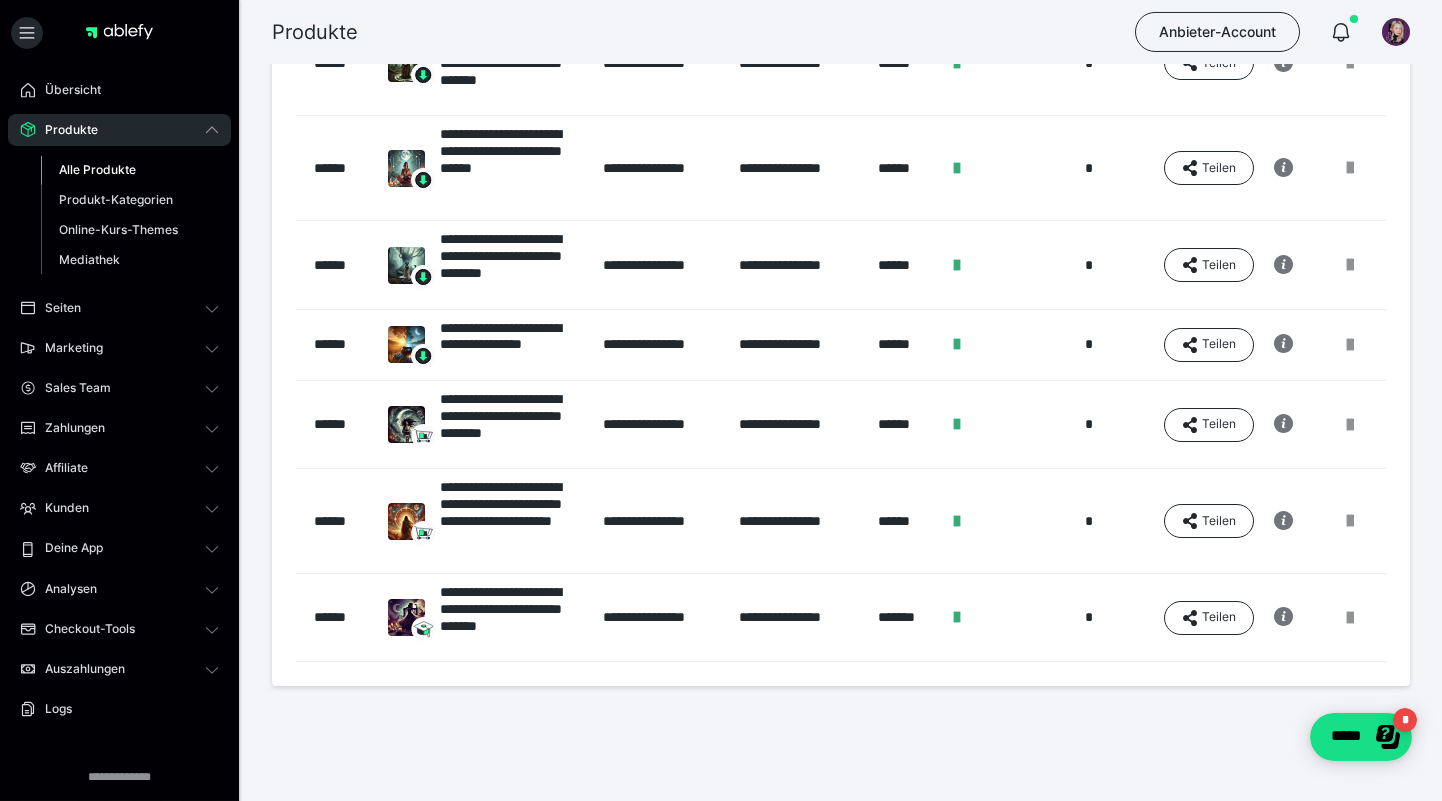 scroll, scrollTop: 464, scrollLeft: 0, axis: vertical 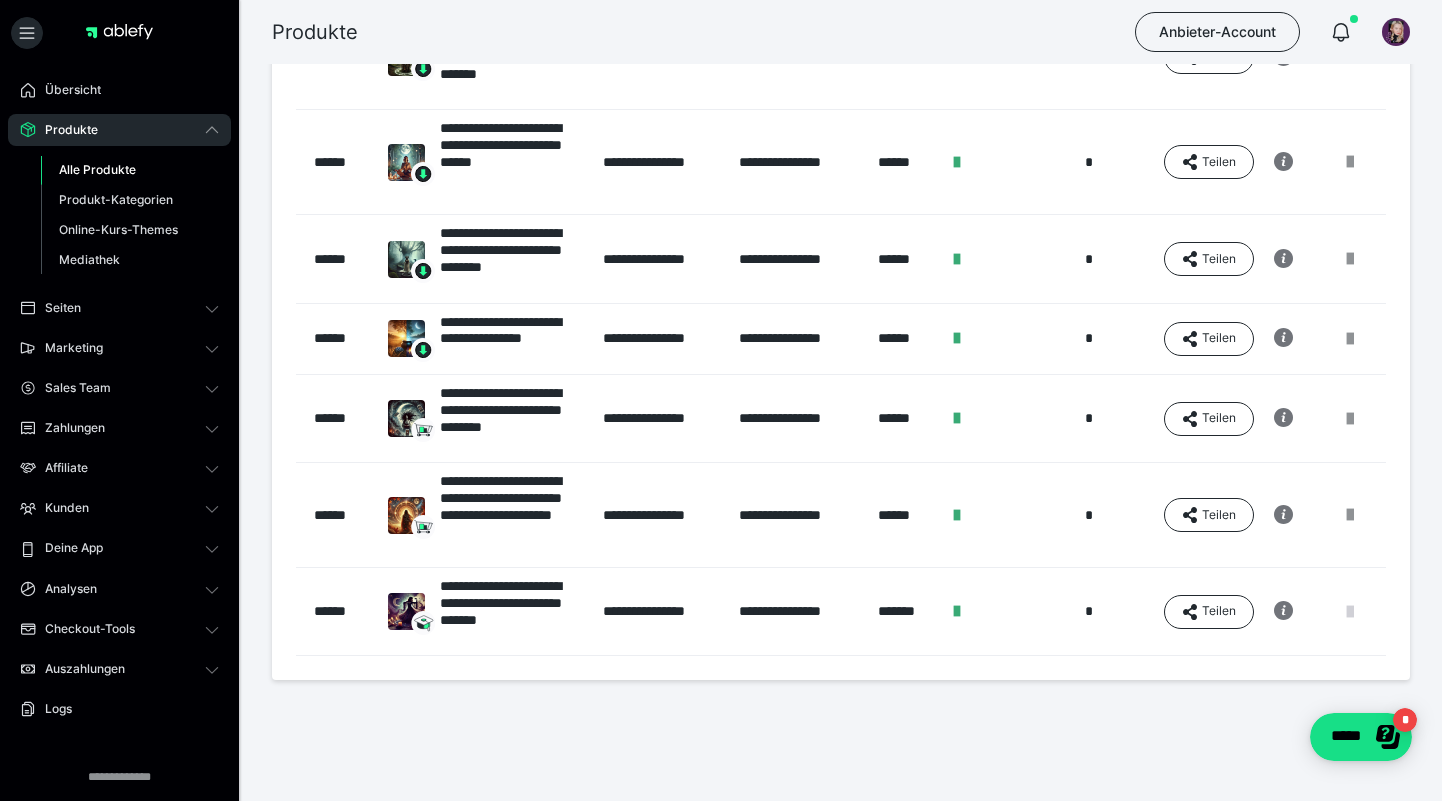 click at bounding box center (1350, 612) 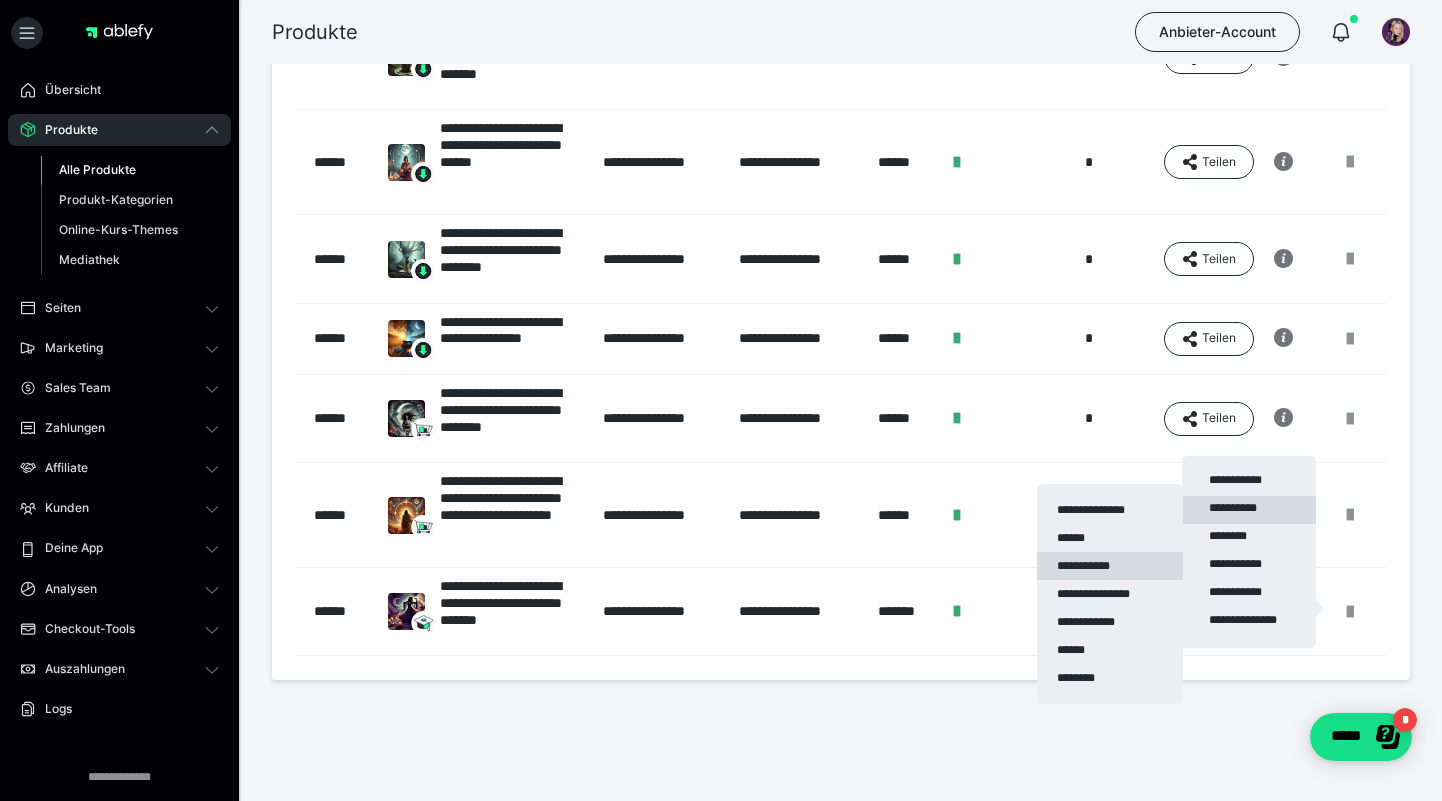 click on "**********" at bounding box center (1110, 566) 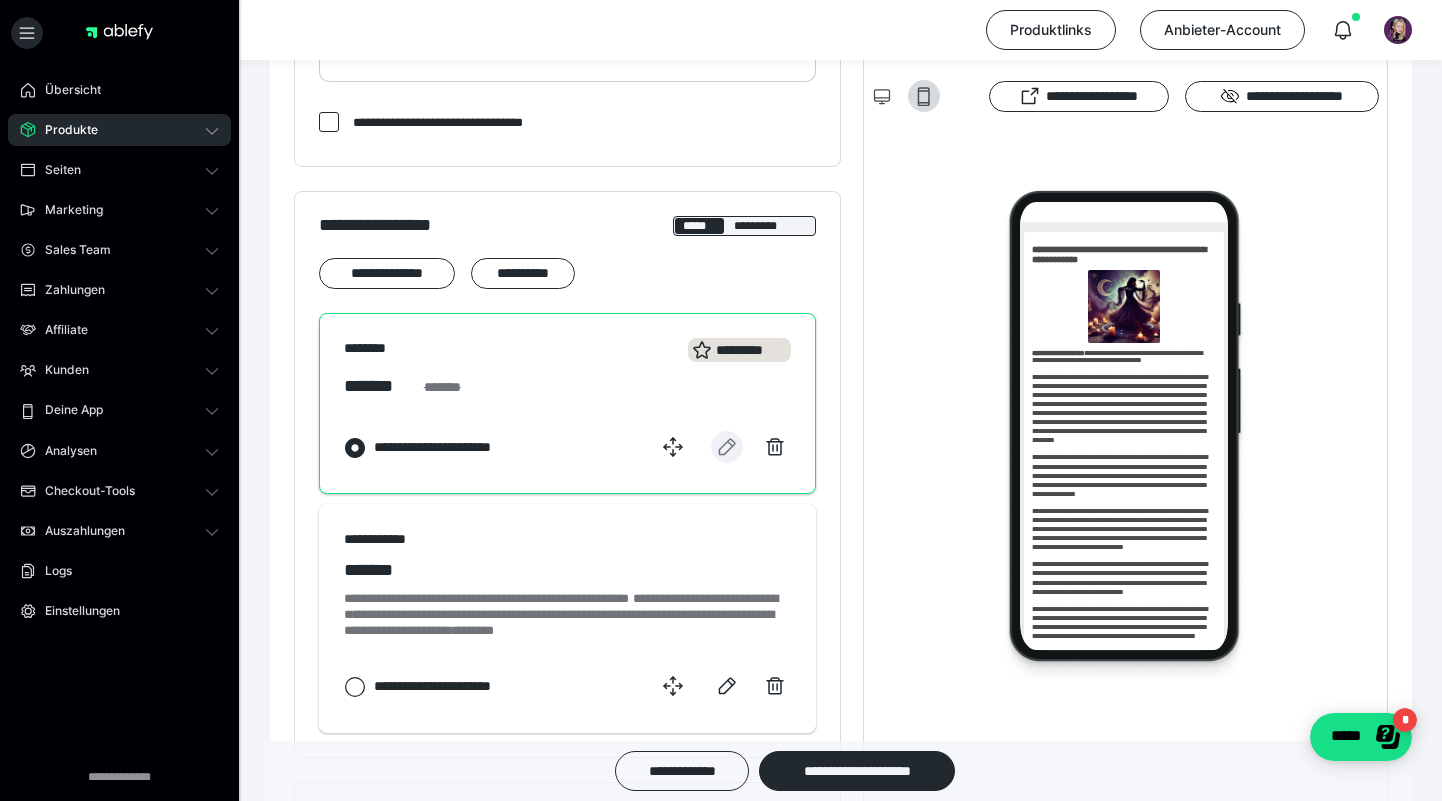 scroll, scrollTop: 0, scrollLeft: 0, axis: both 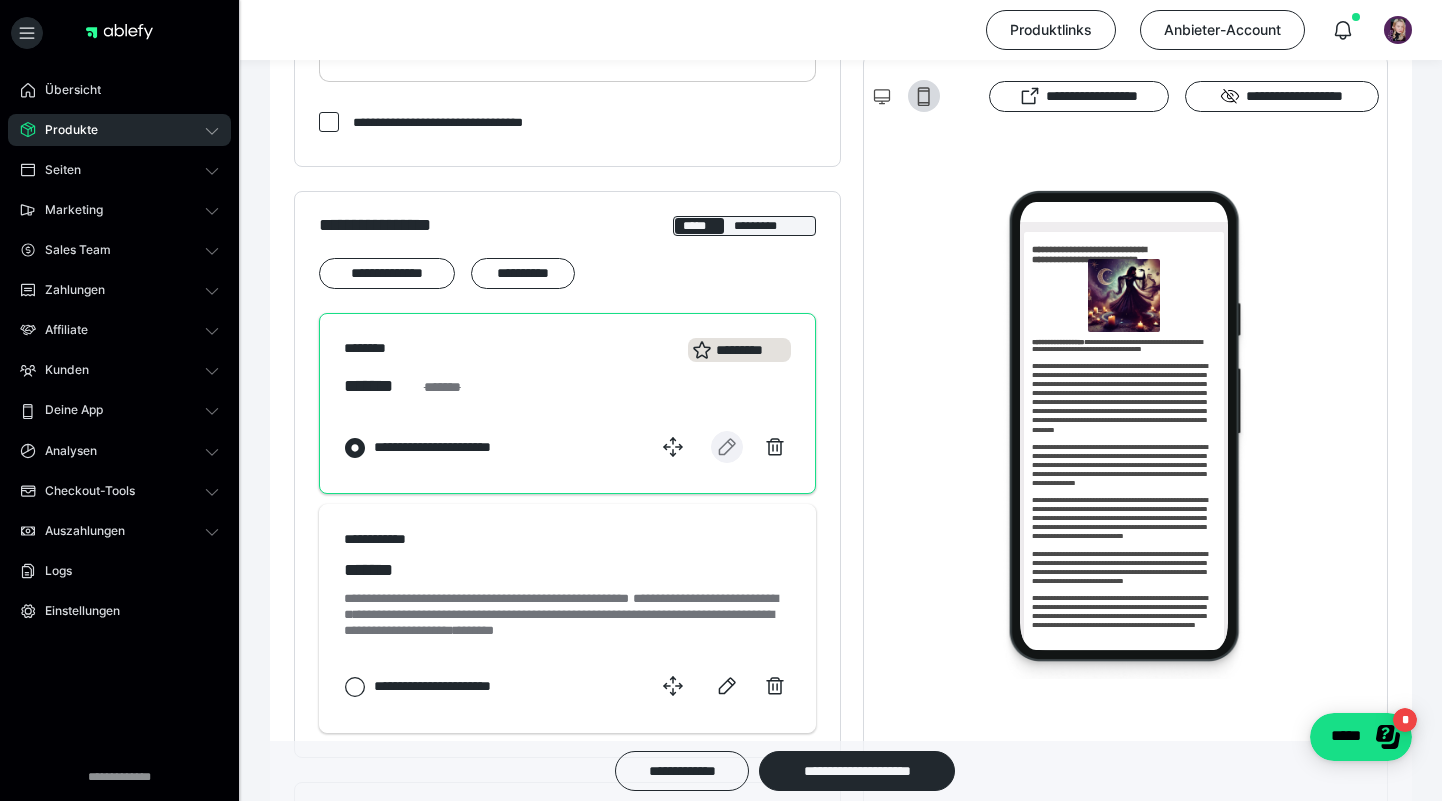 click 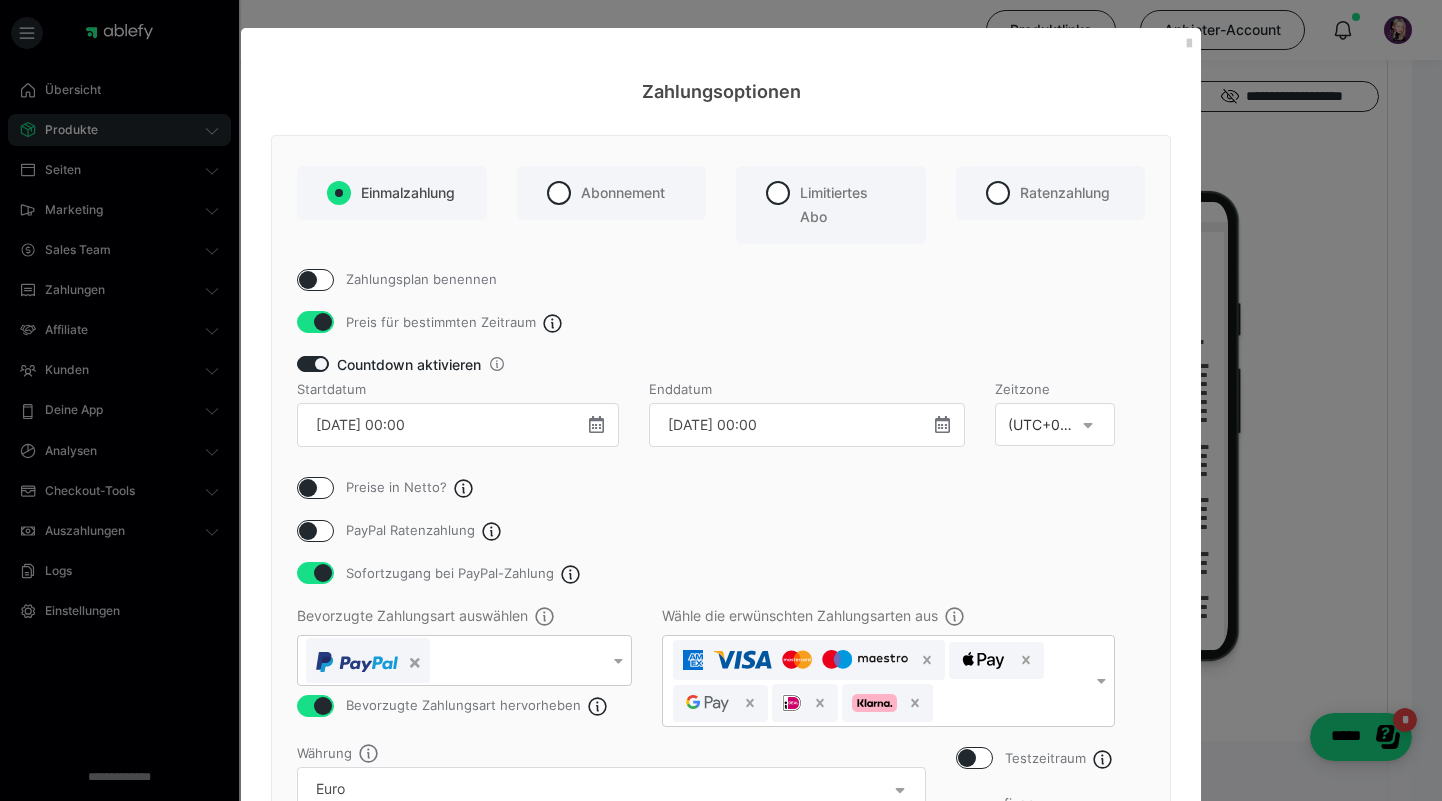click at bounding box center [942, 424] 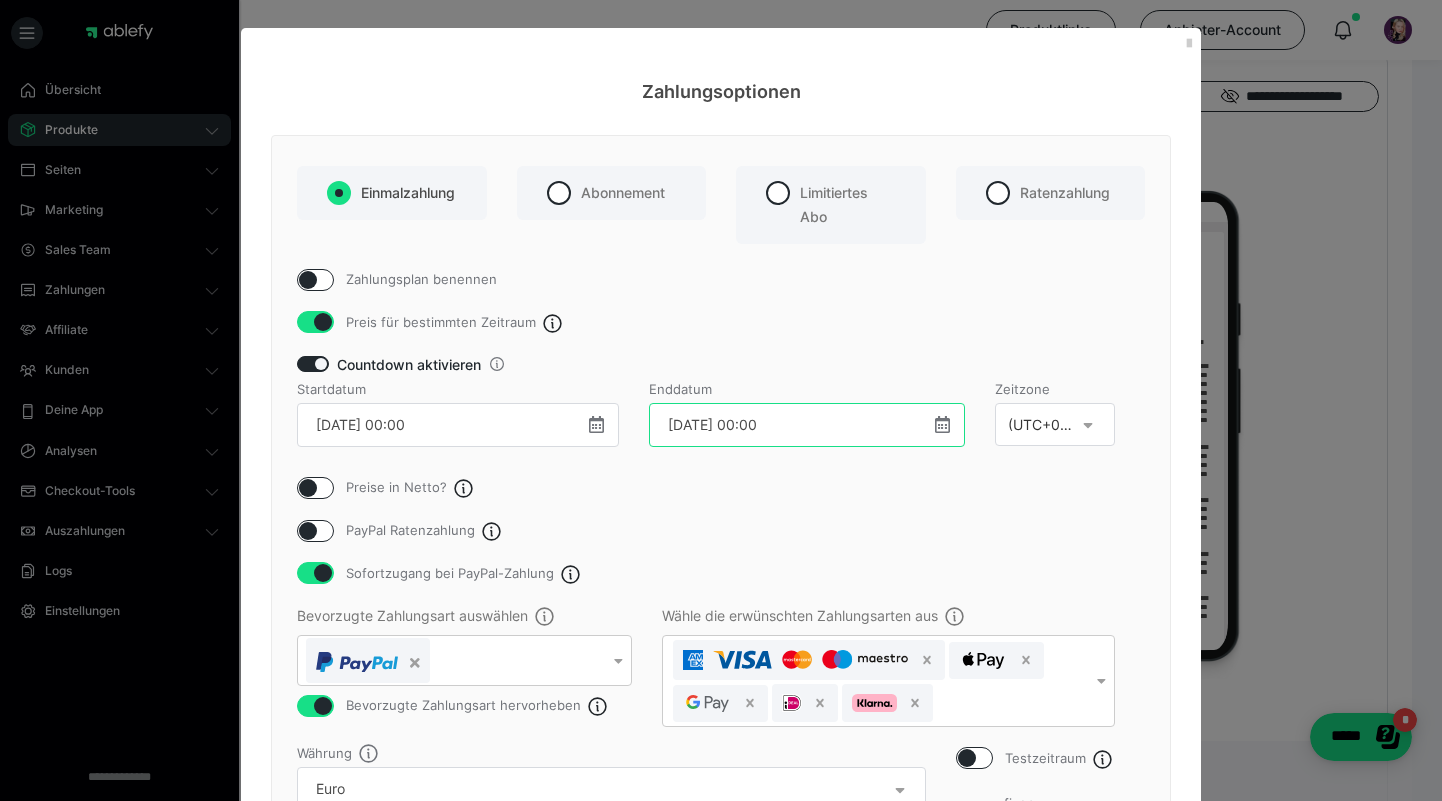 click on "[DATE] 00:00" at bounding box center [807, 425] 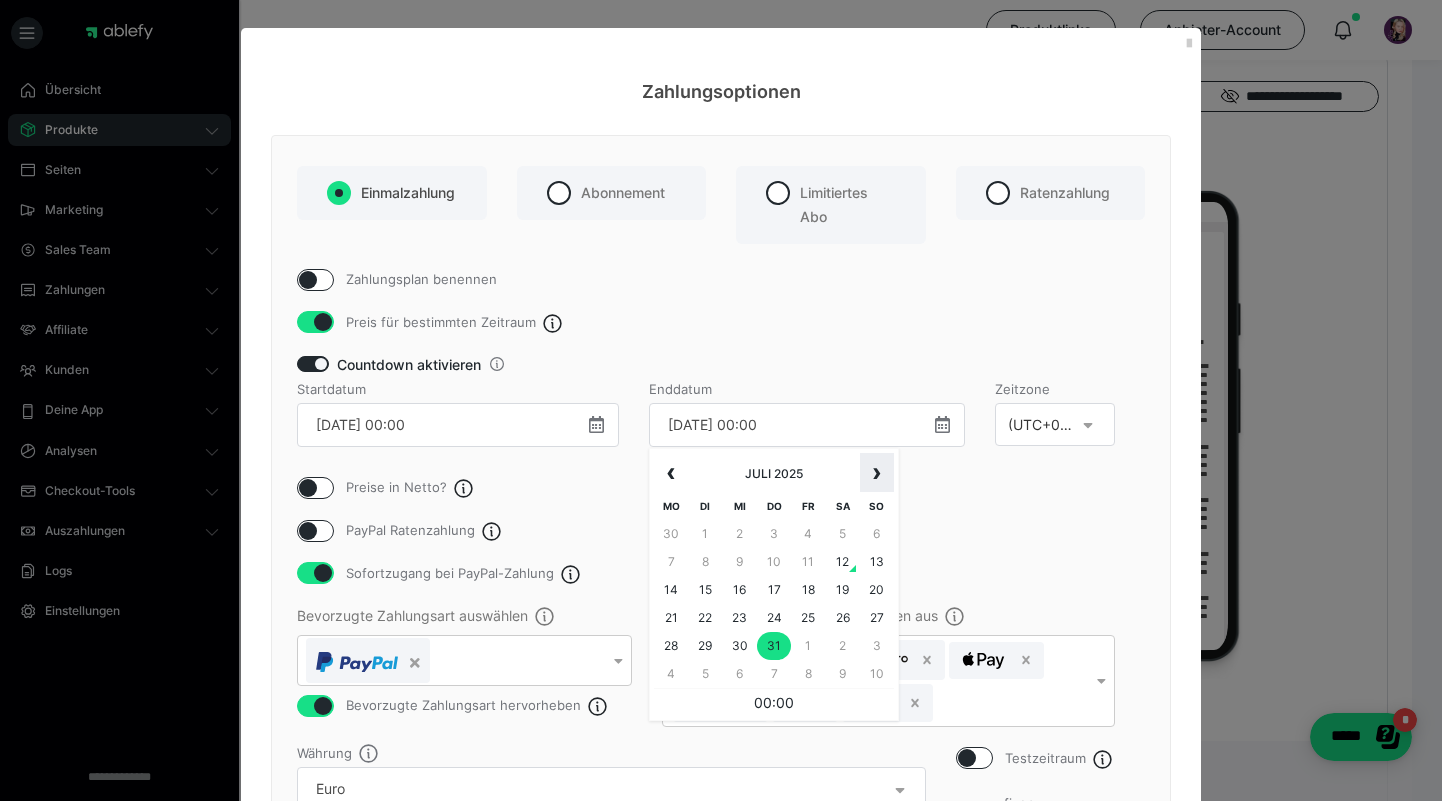 click on "›" at bounding box center (877, 473) 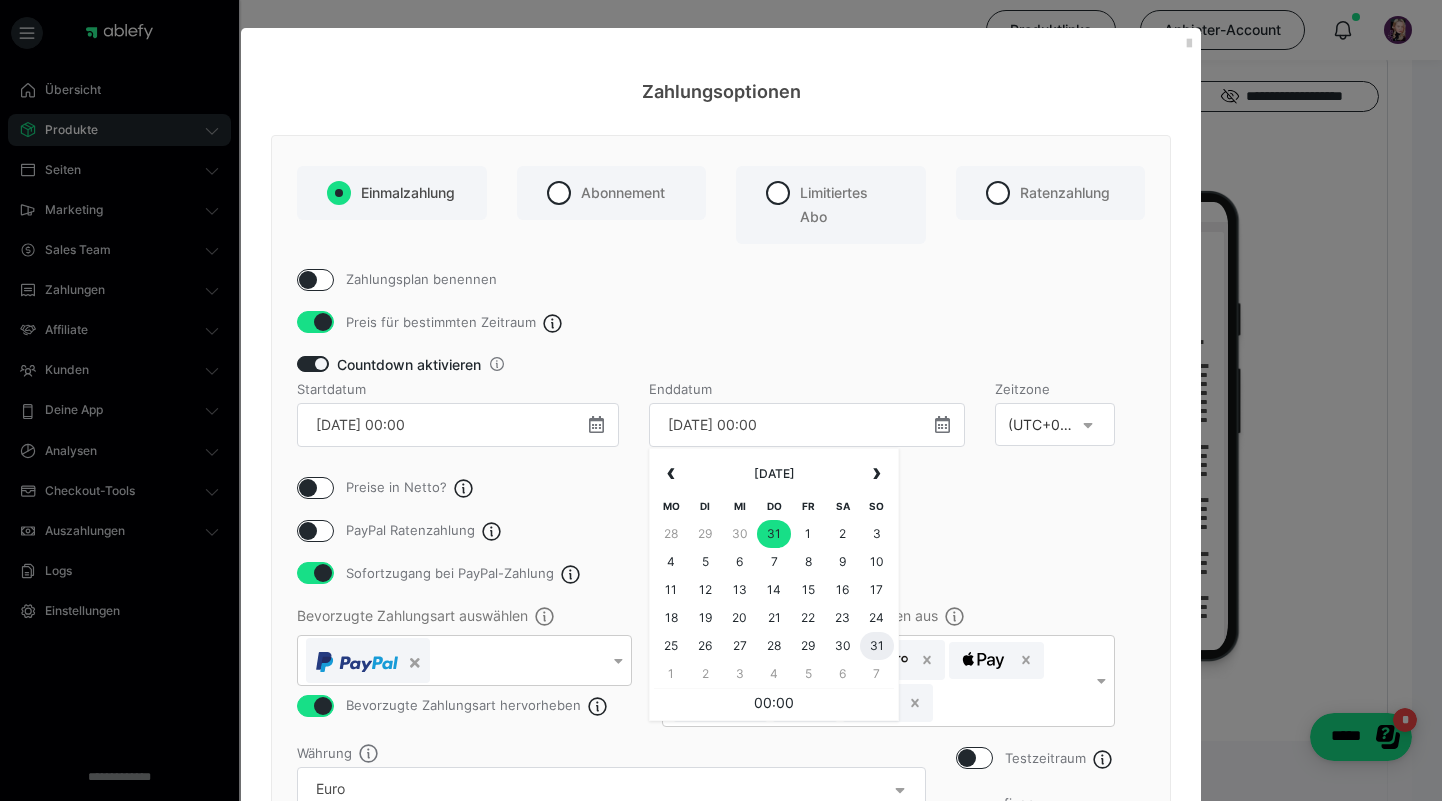 click on "31" at bounding box center [877, 646] 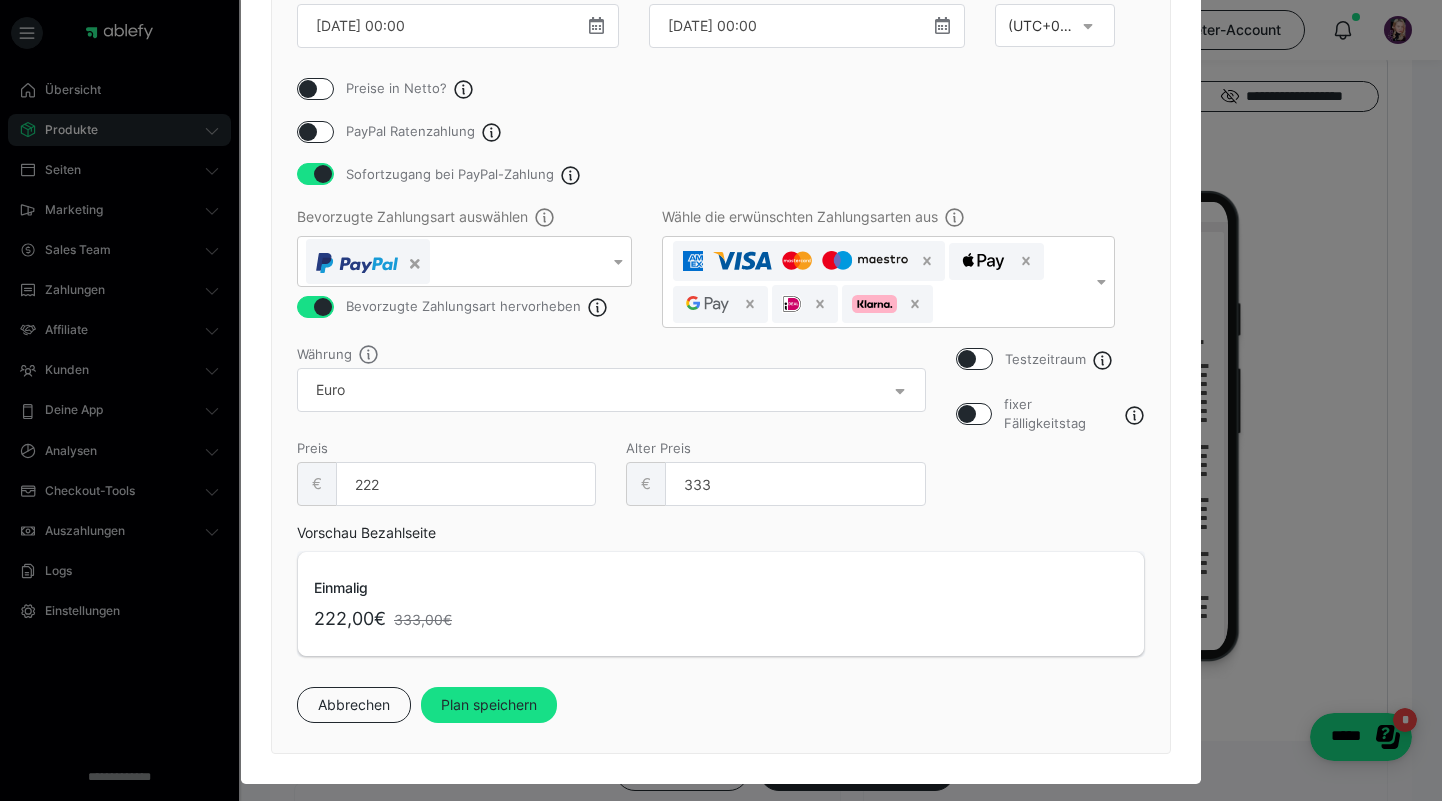 scroll, scrollTop: 405, scrollLeft: 0, axis: vertical 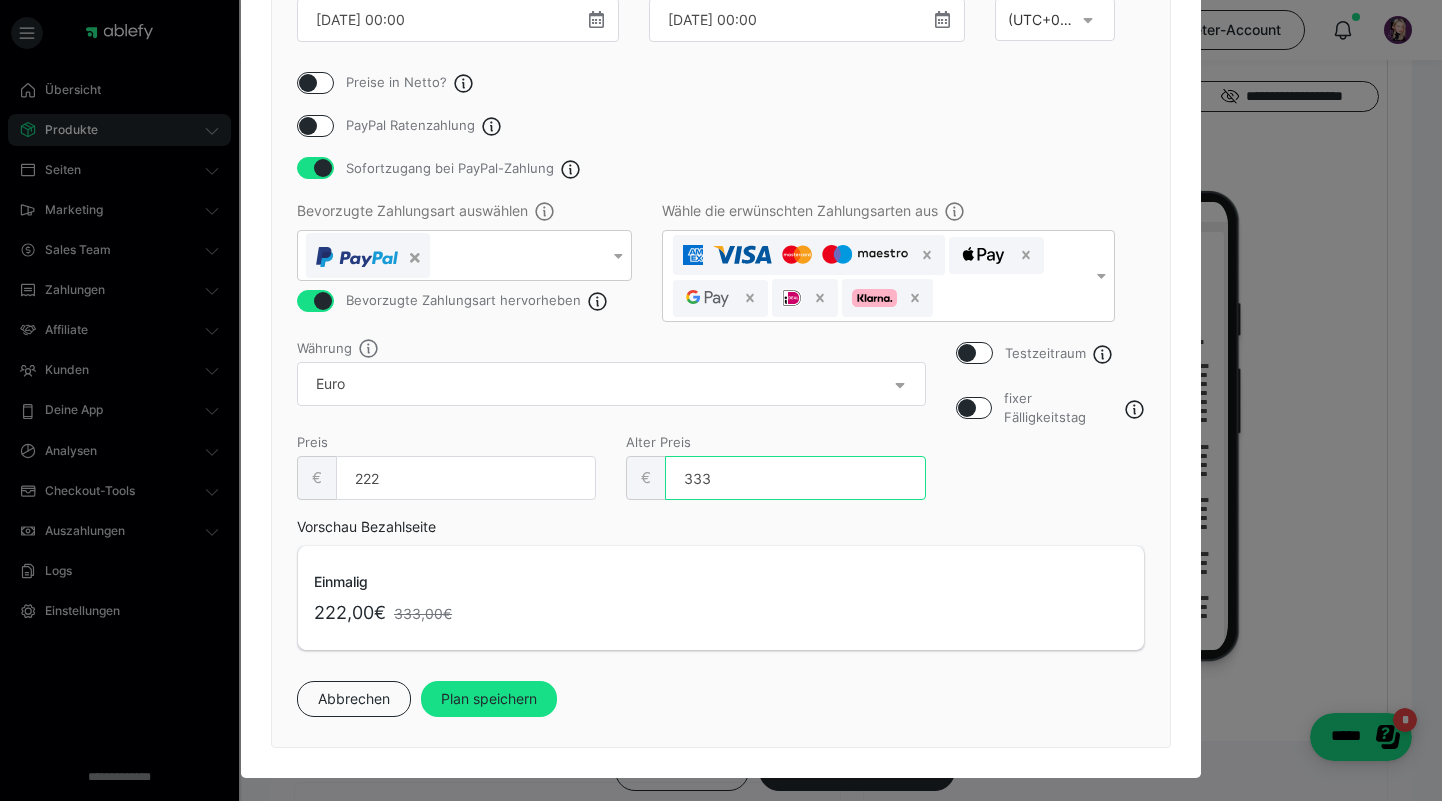 click on "333" at bounding box center [795, 478] 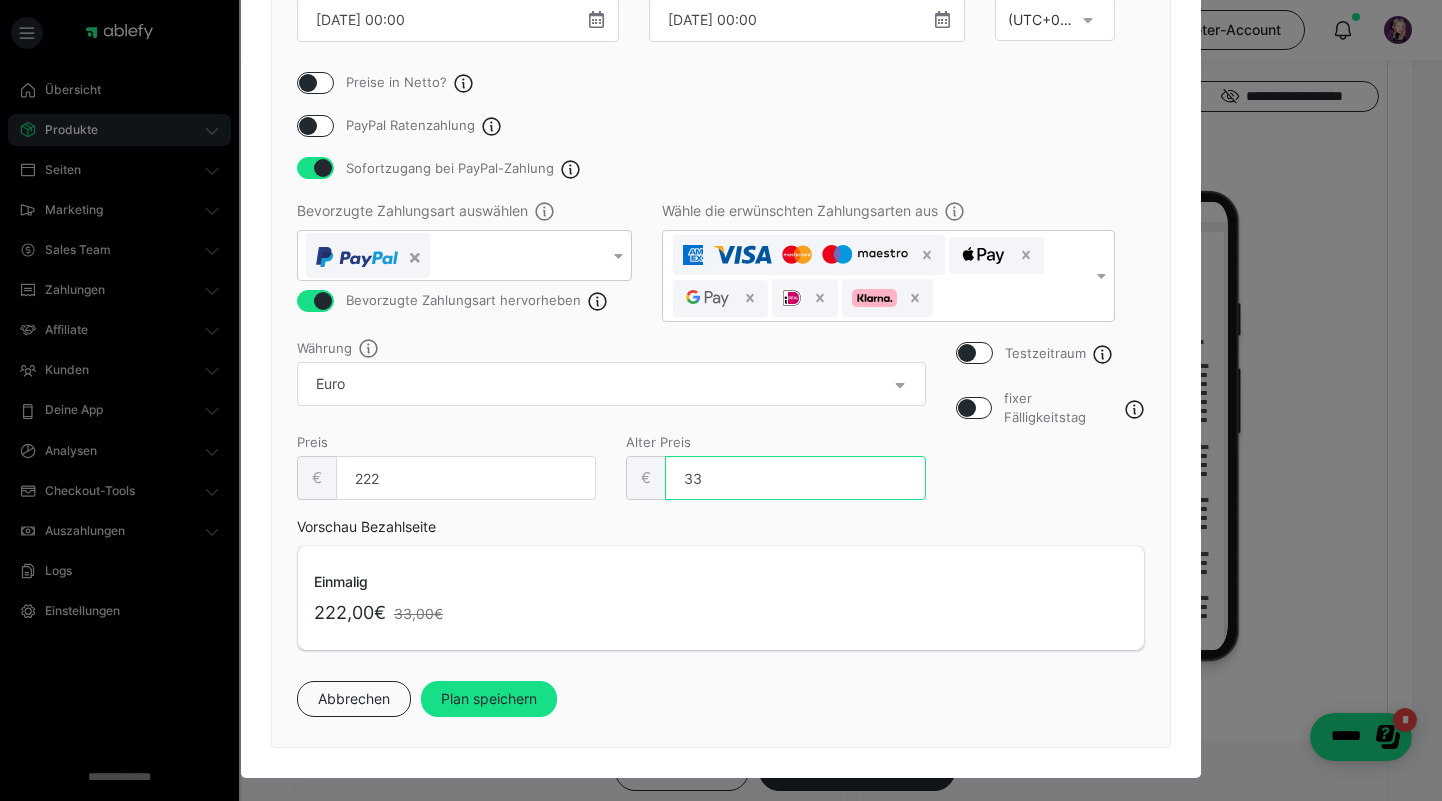 type on "3" 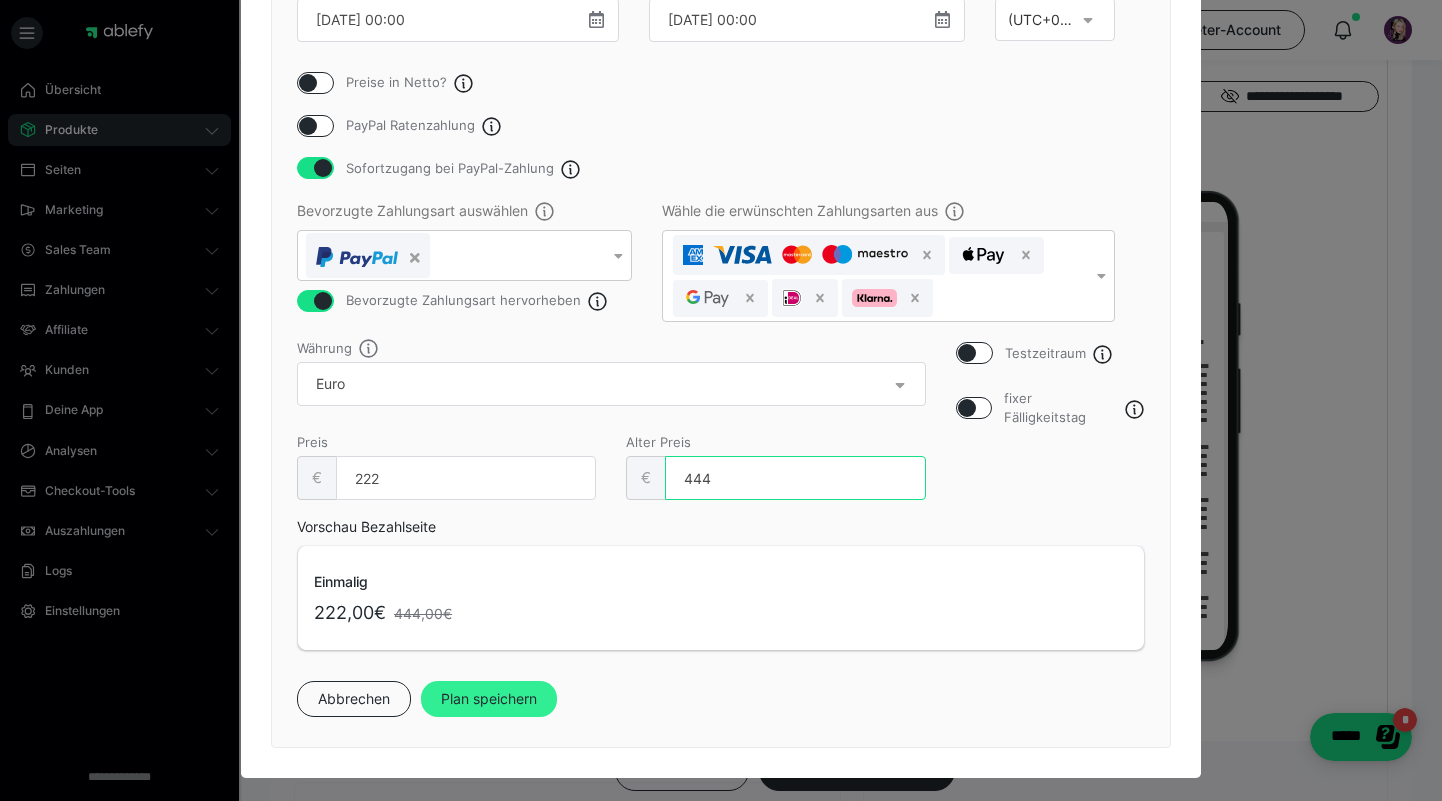 type on "444" 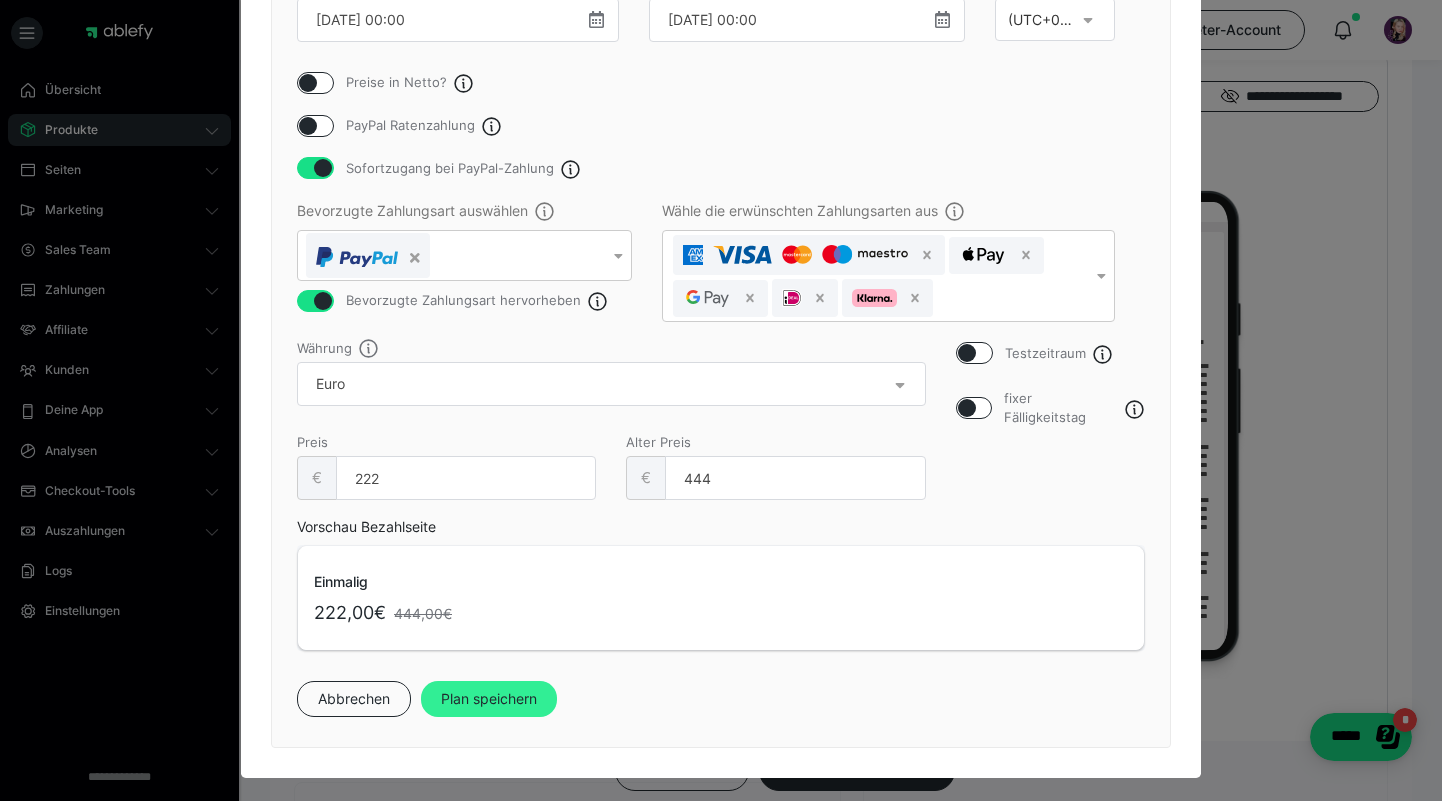click on "Plan speichern" at bounding box center (489, 699) 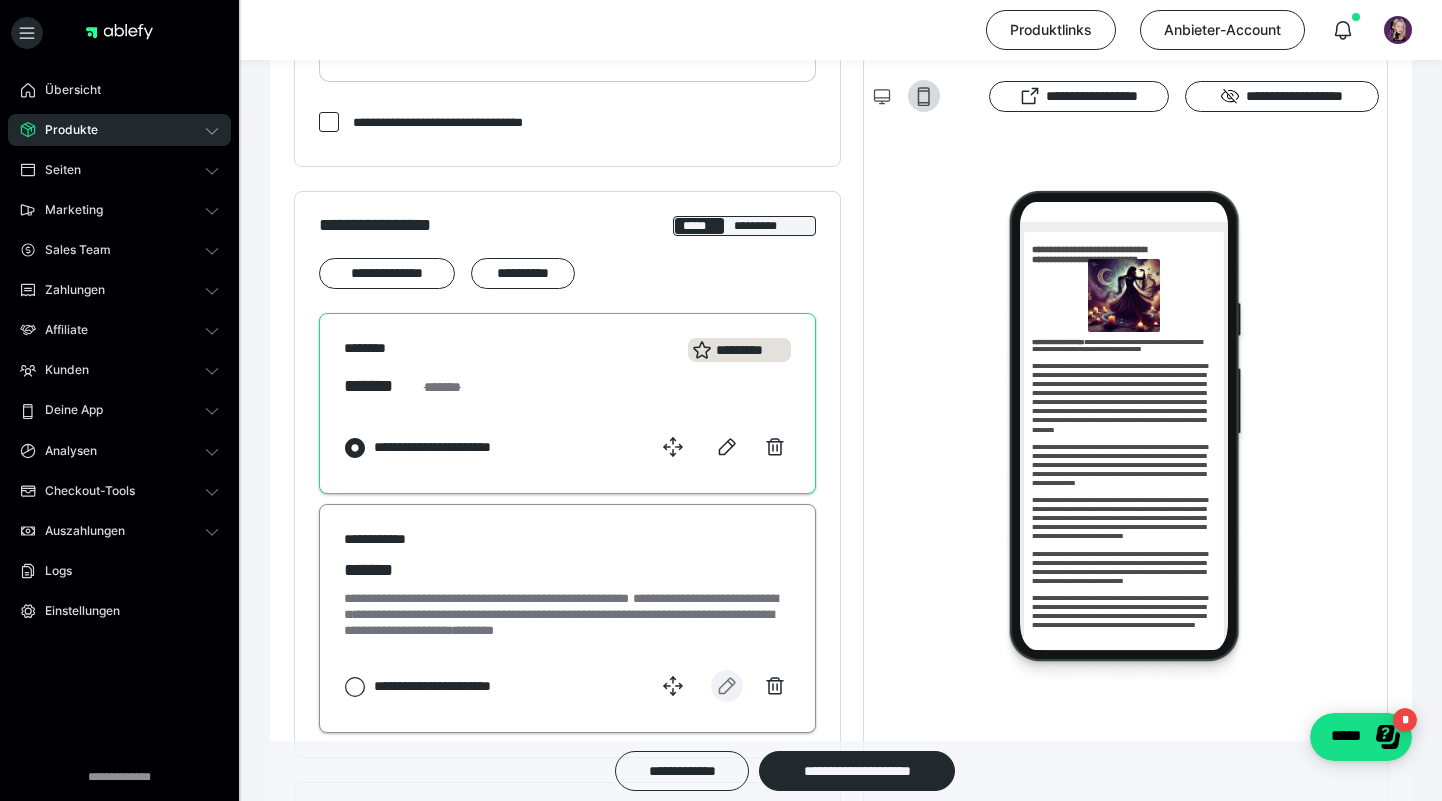 click 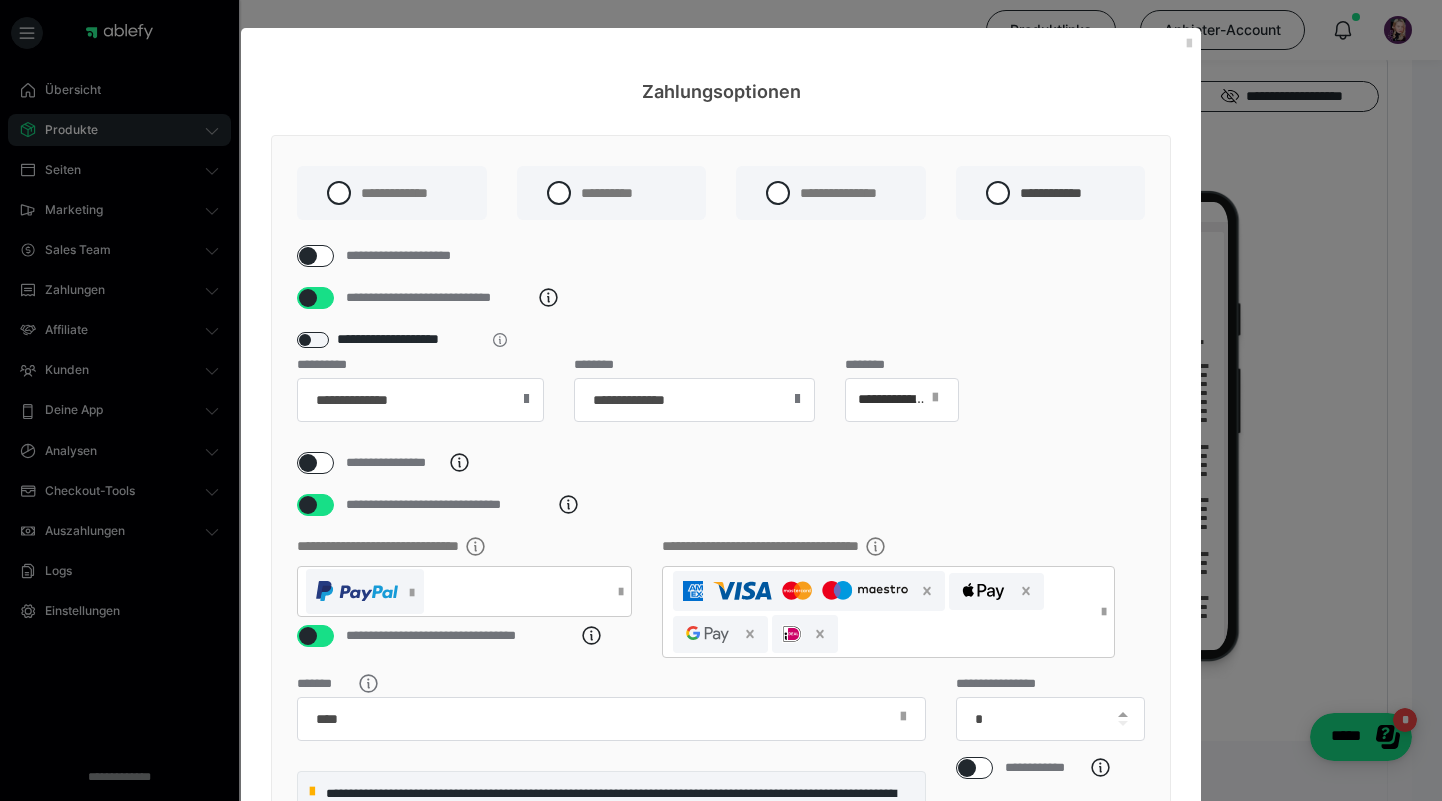 click at bounding box center (797, 399) 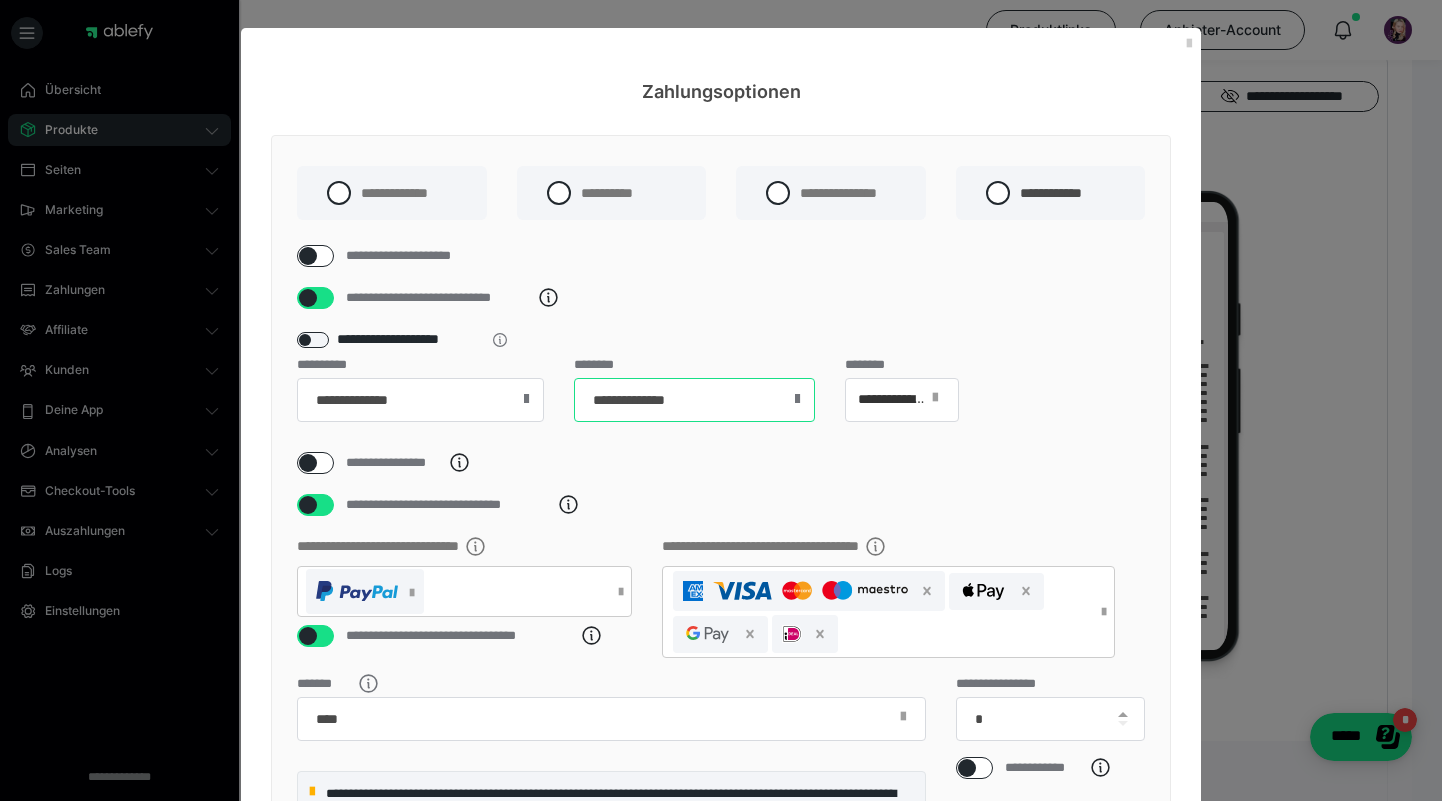 click on "**********" at bounding box center (694, 400) 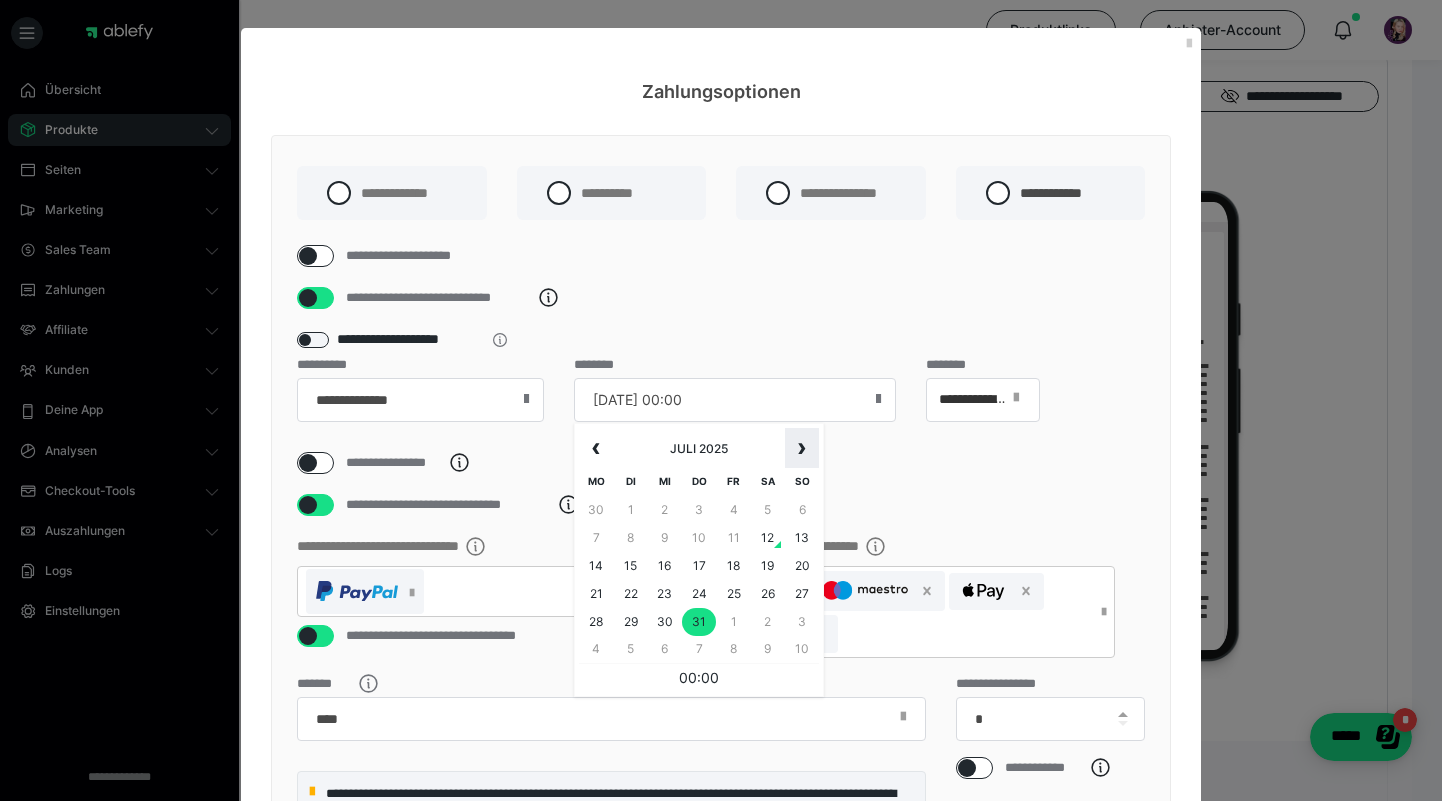 click on "›" at bounding box center (802, 448) 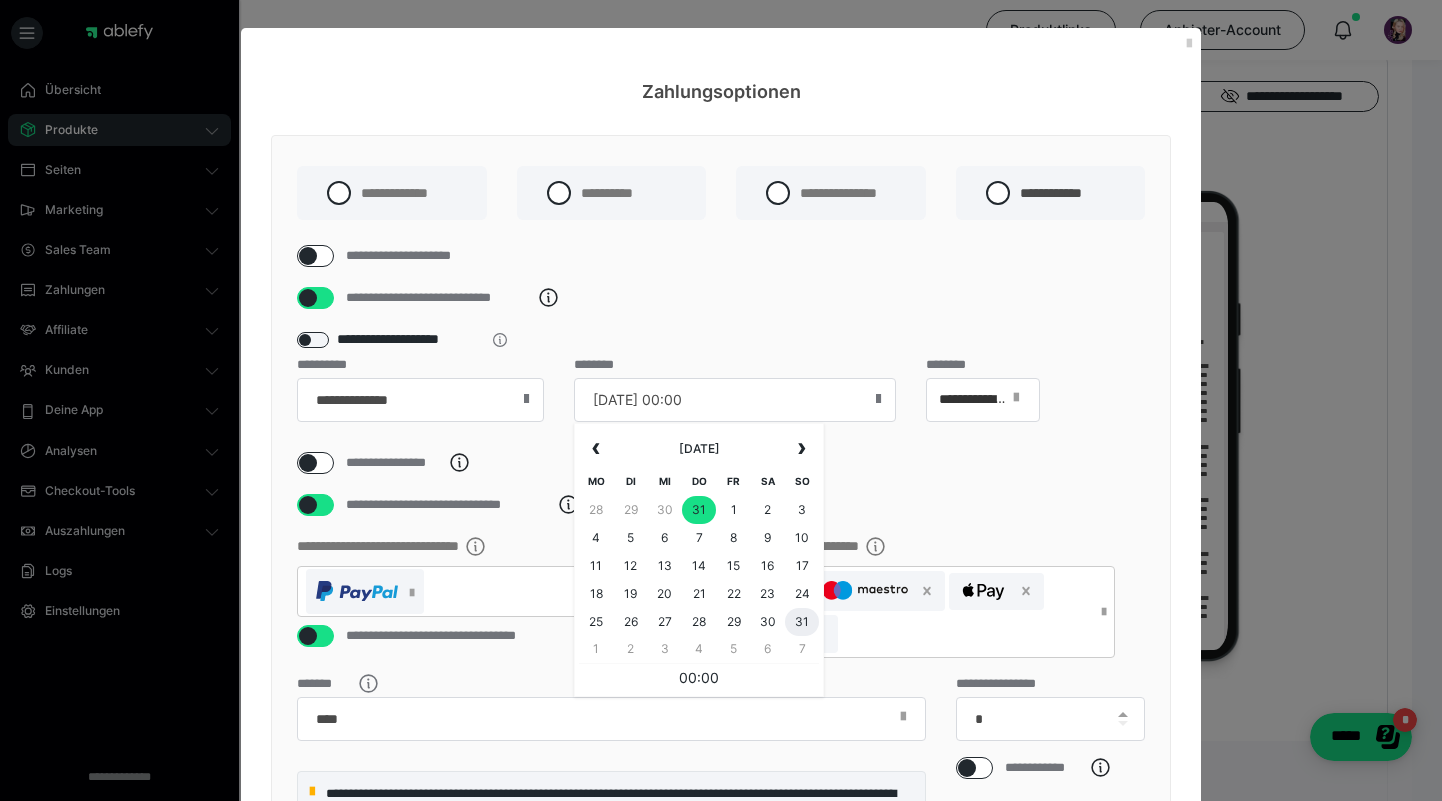 click on "31" at bounding box center [802, 622] 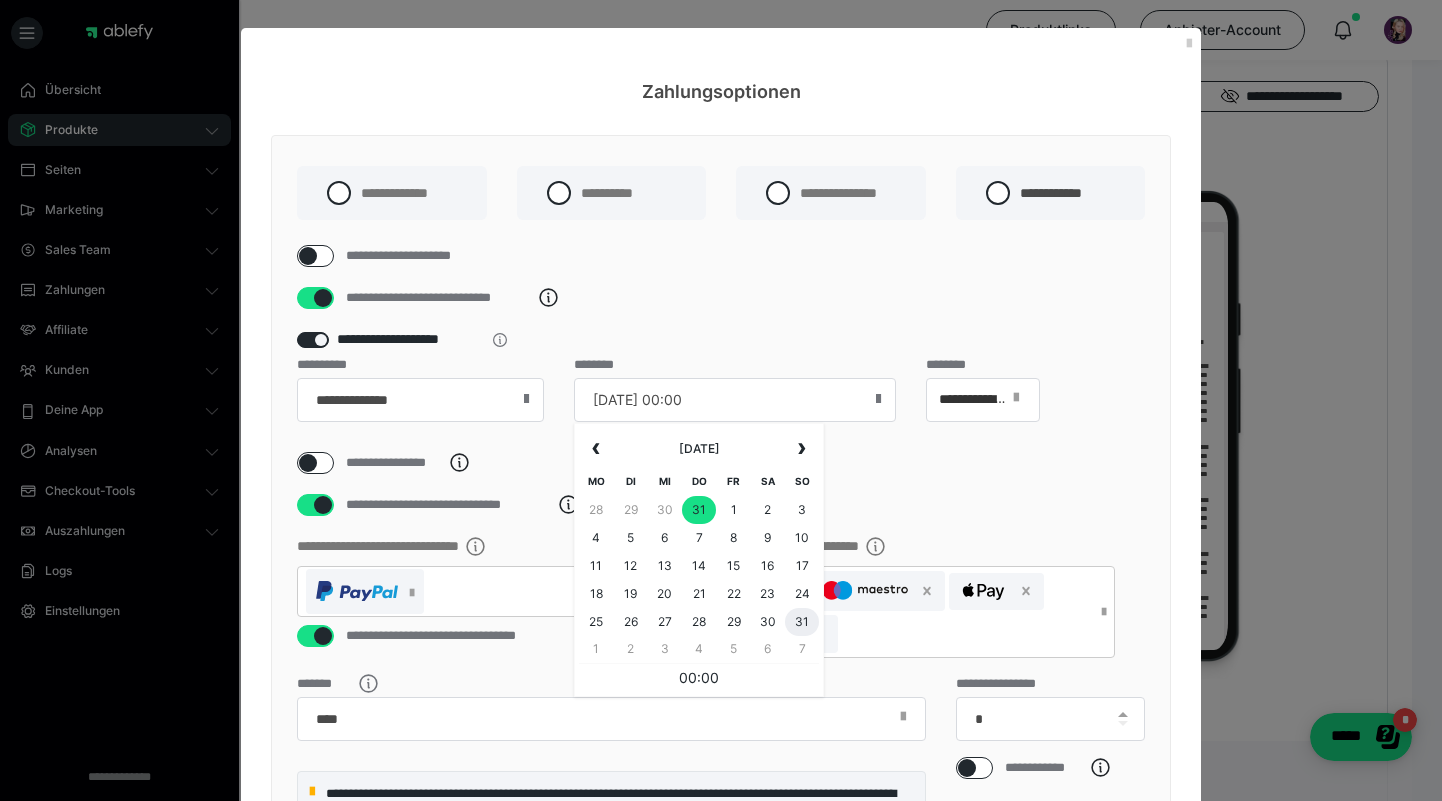type on "[DATE] 00:00" 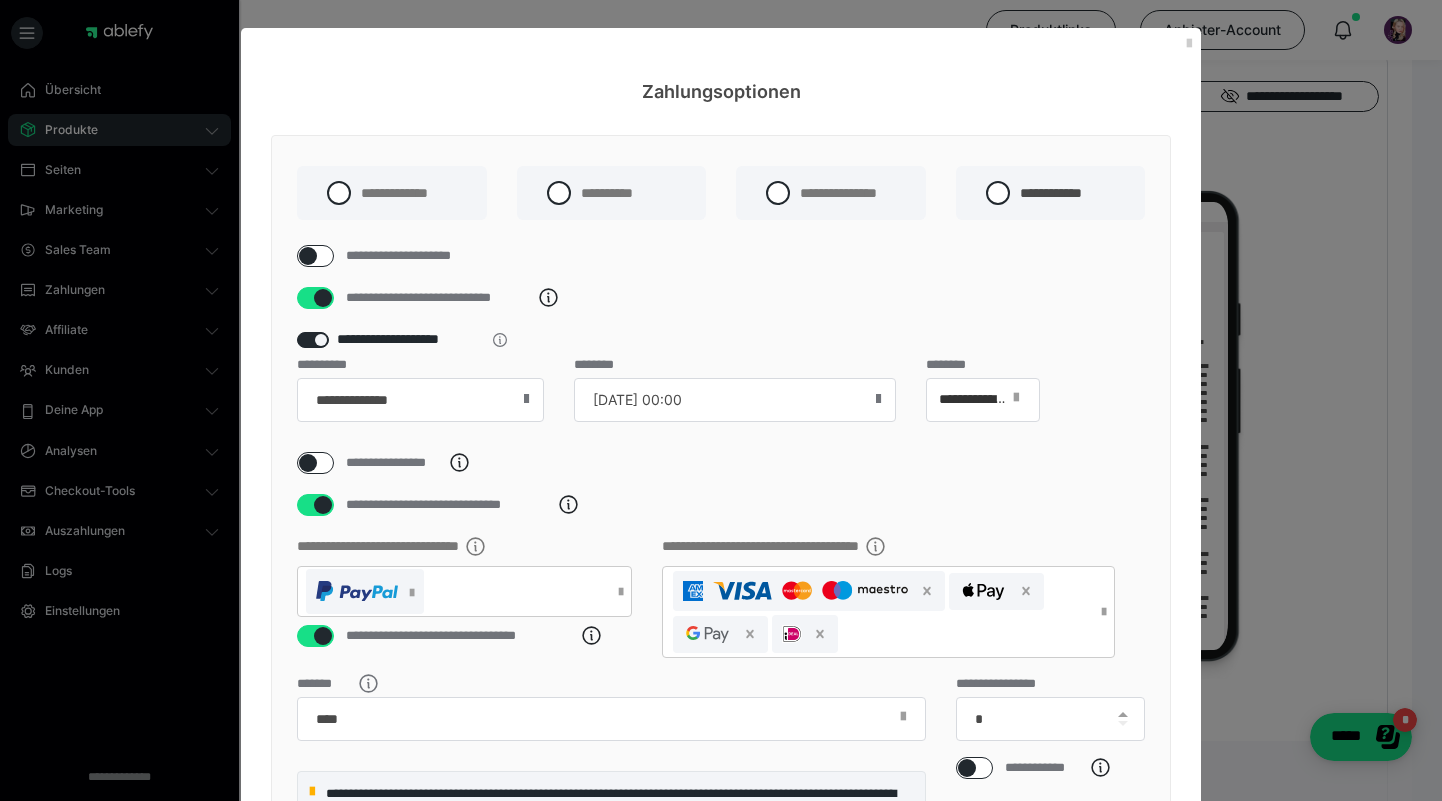 click on "**********" at bounding box center (721, 405) 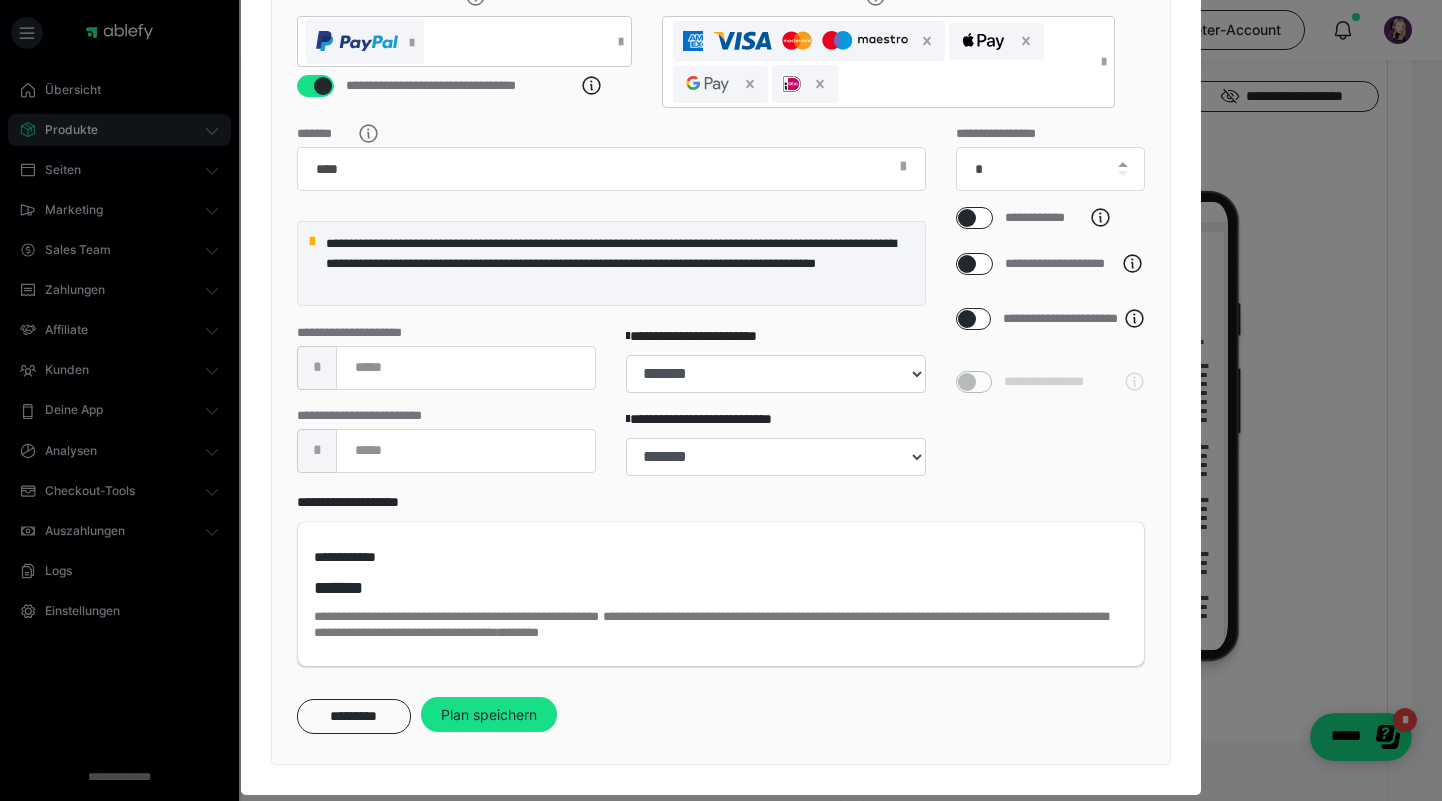 scroll, scrollTop: 580, scrollLeft: 0, axis: vertical 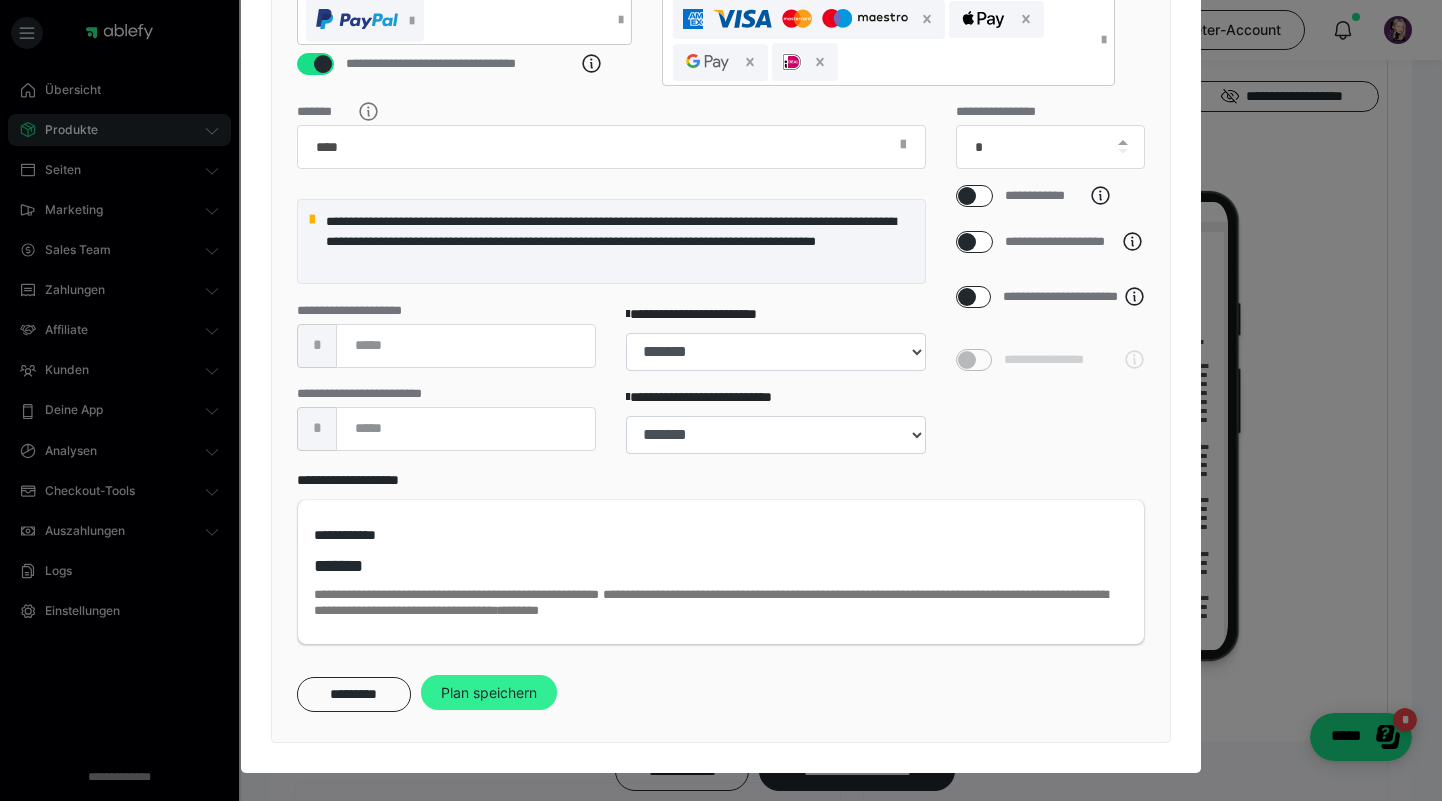 click on "Plan speichern" at bounding box center (489, 693) 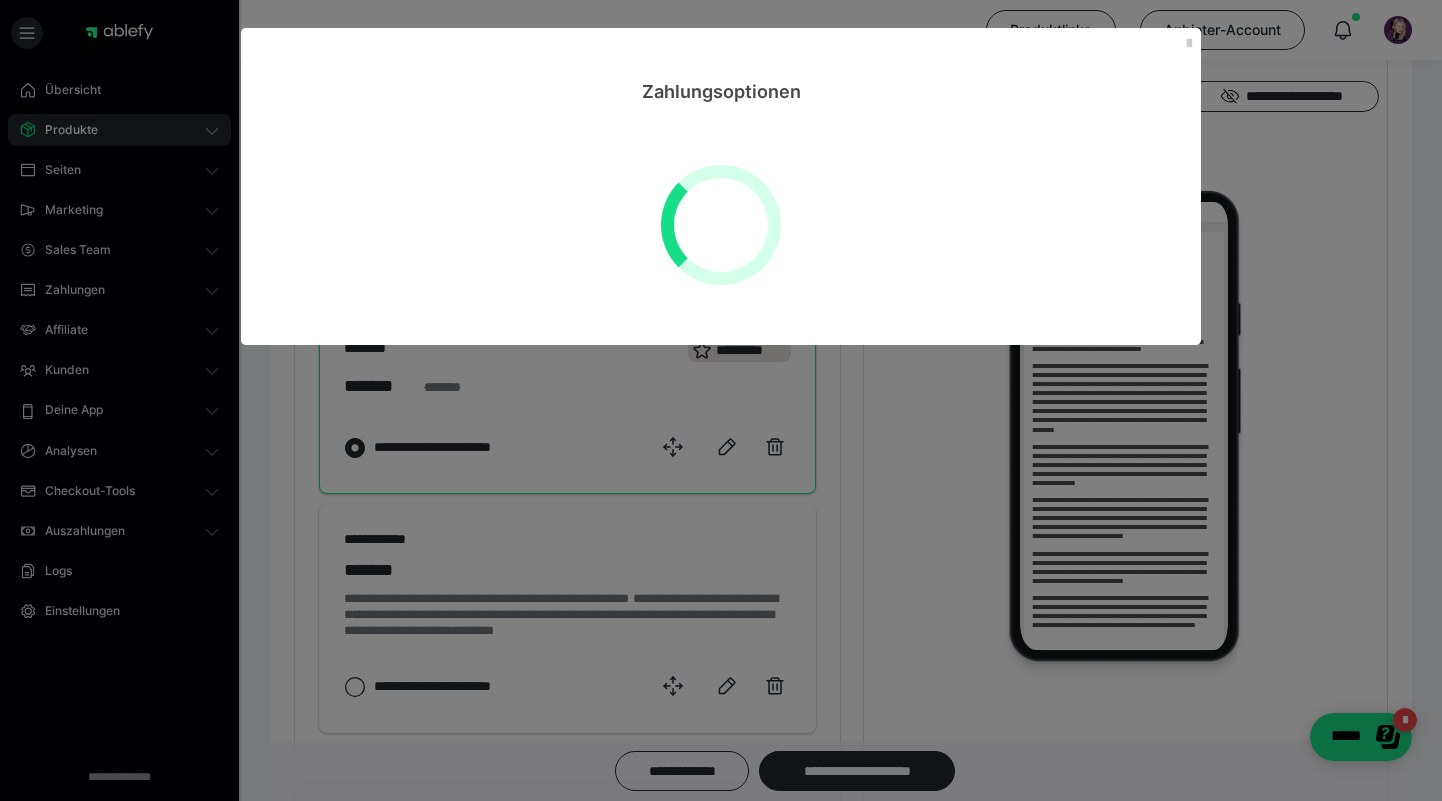 scroll, scrollTop: 0, scrollLeft: 0, axis: both 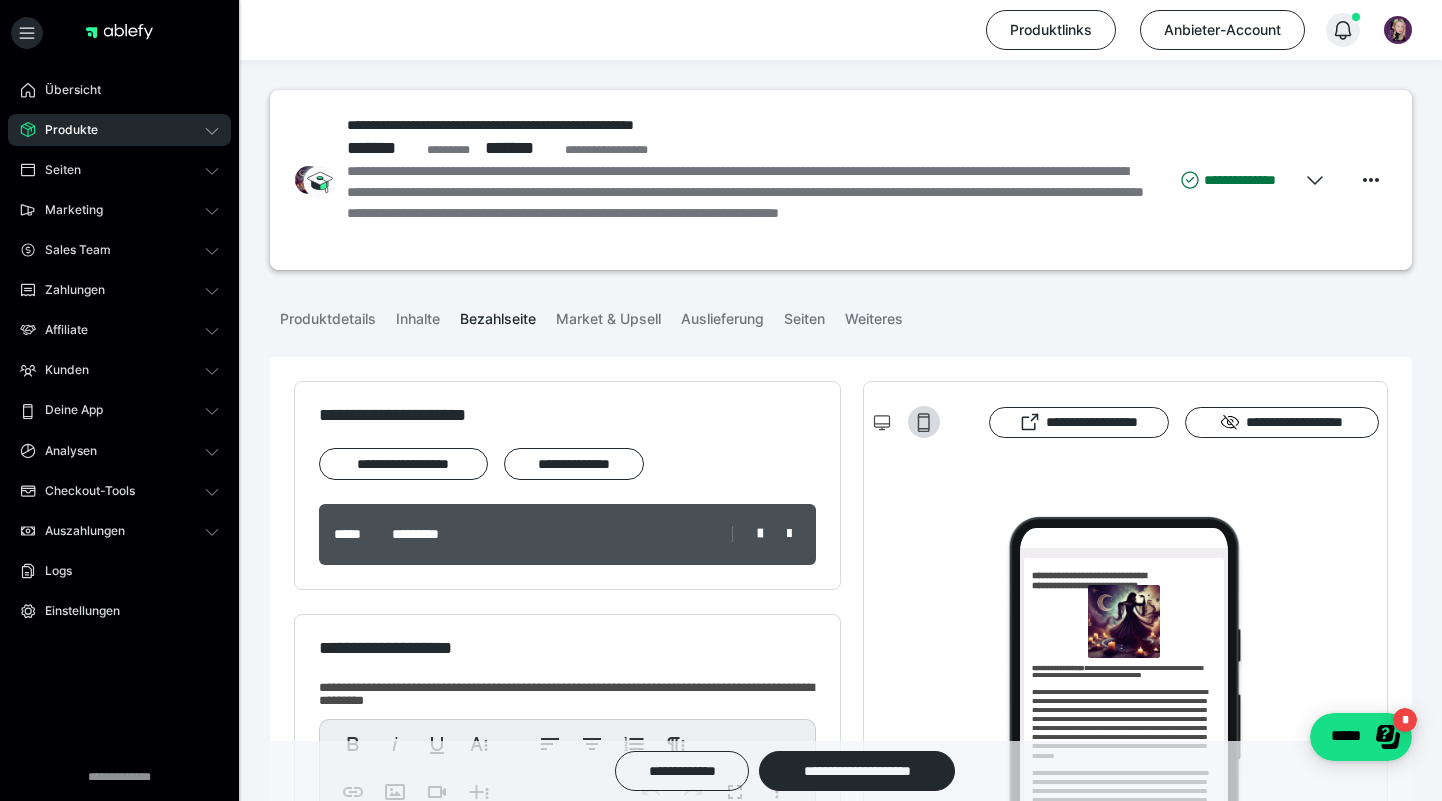 click 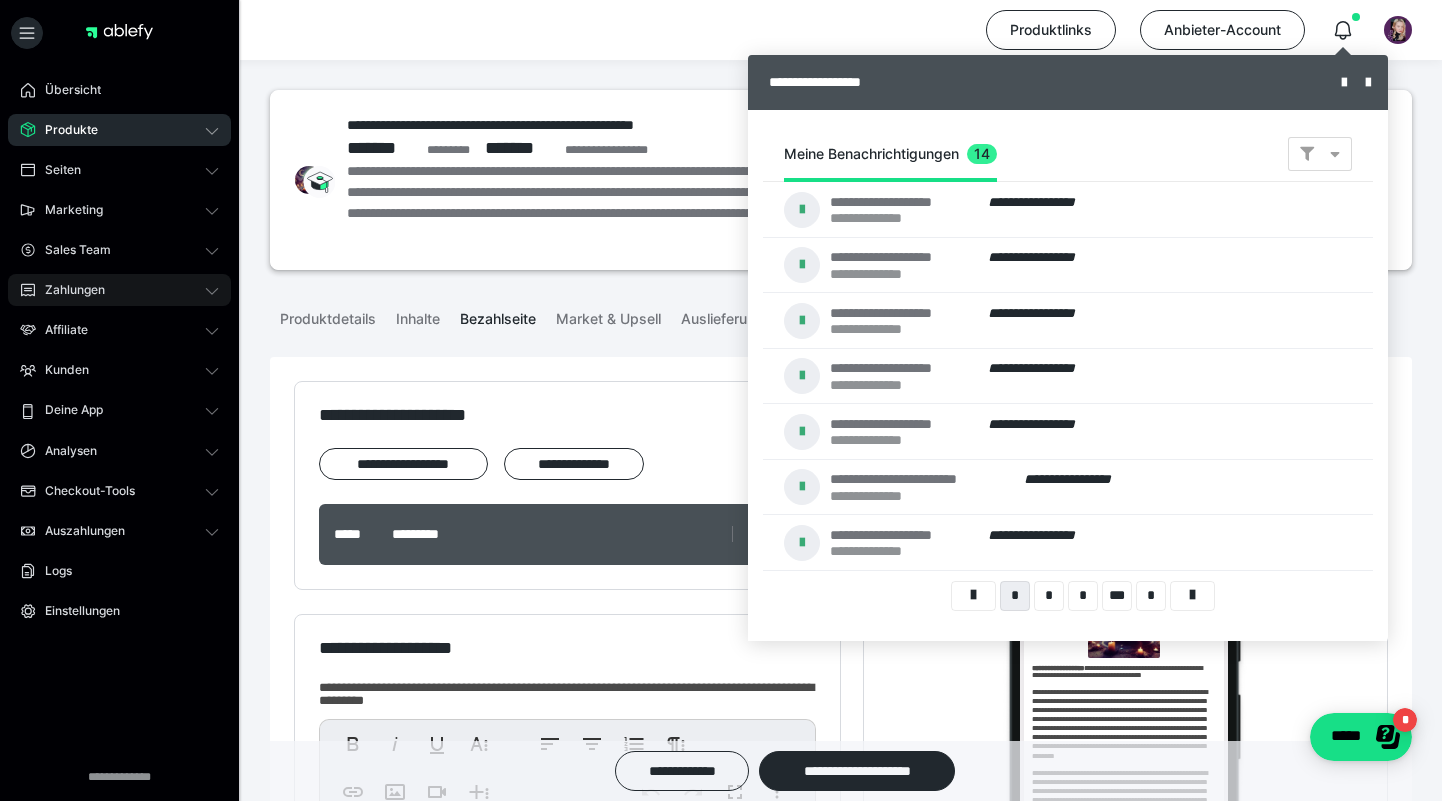 click on "Zahlungen" at bounding box center [68, 290] 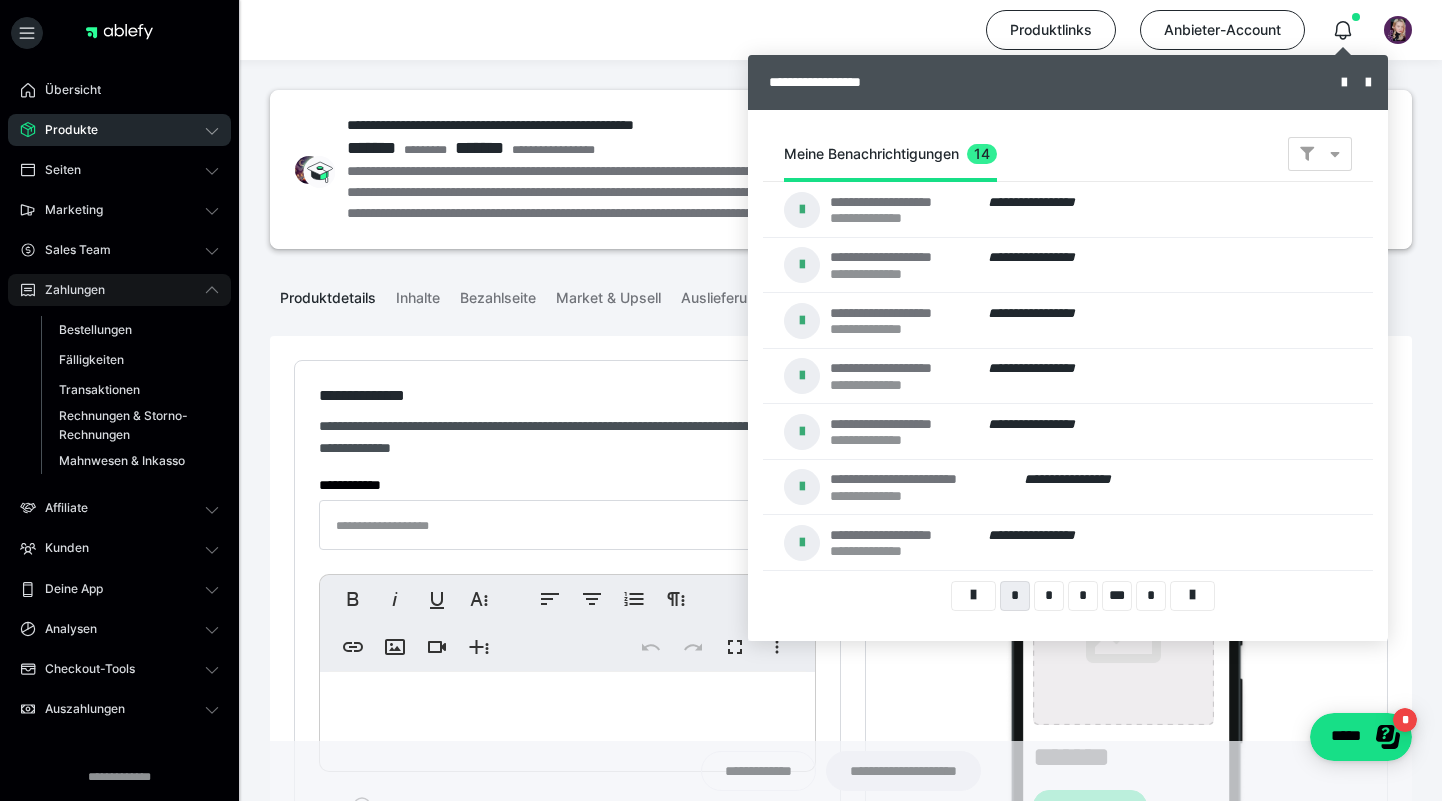 type on "**********" 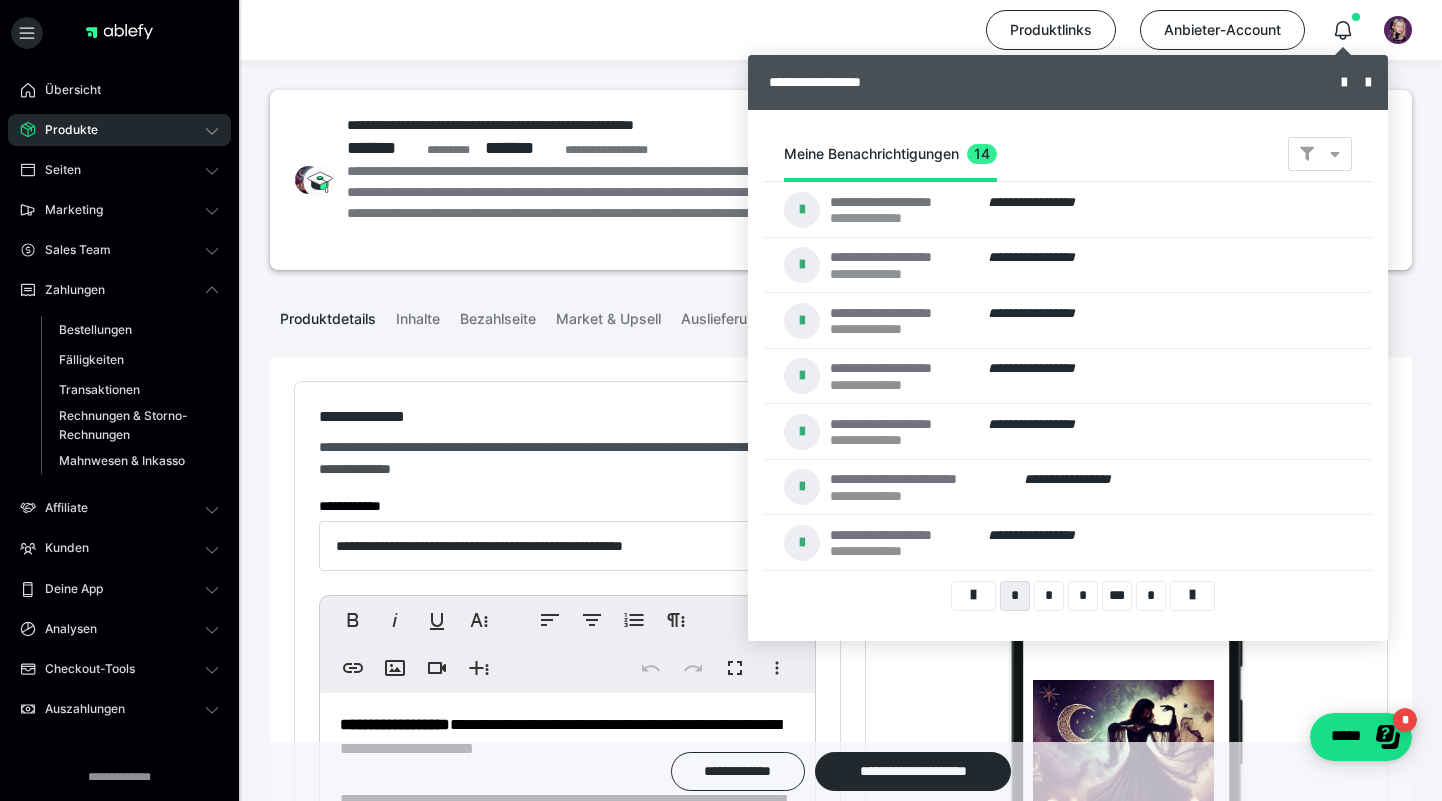click at bounding box center (721, 400) 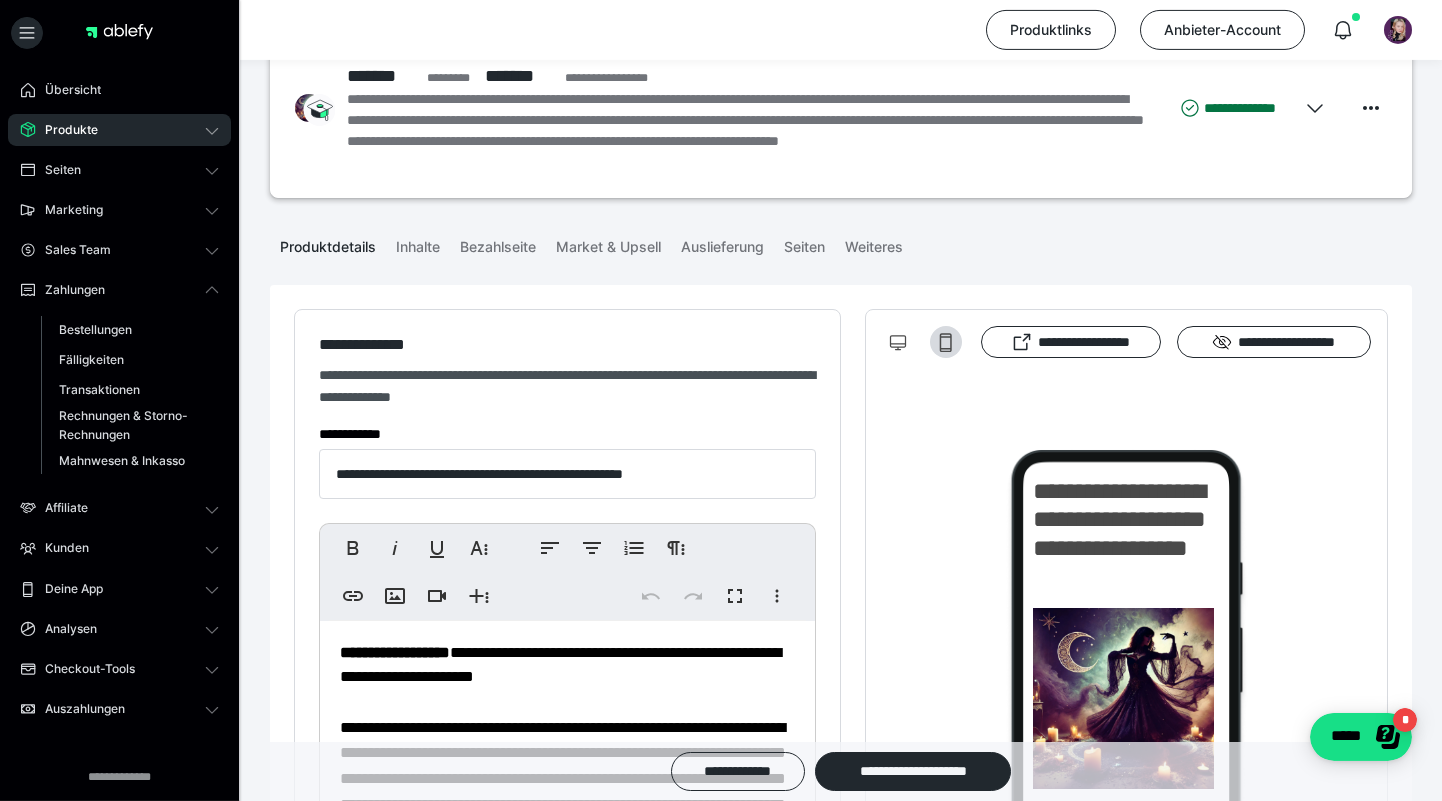 scroll, scrollTop: 0, scrollLeft: 0, axis: both 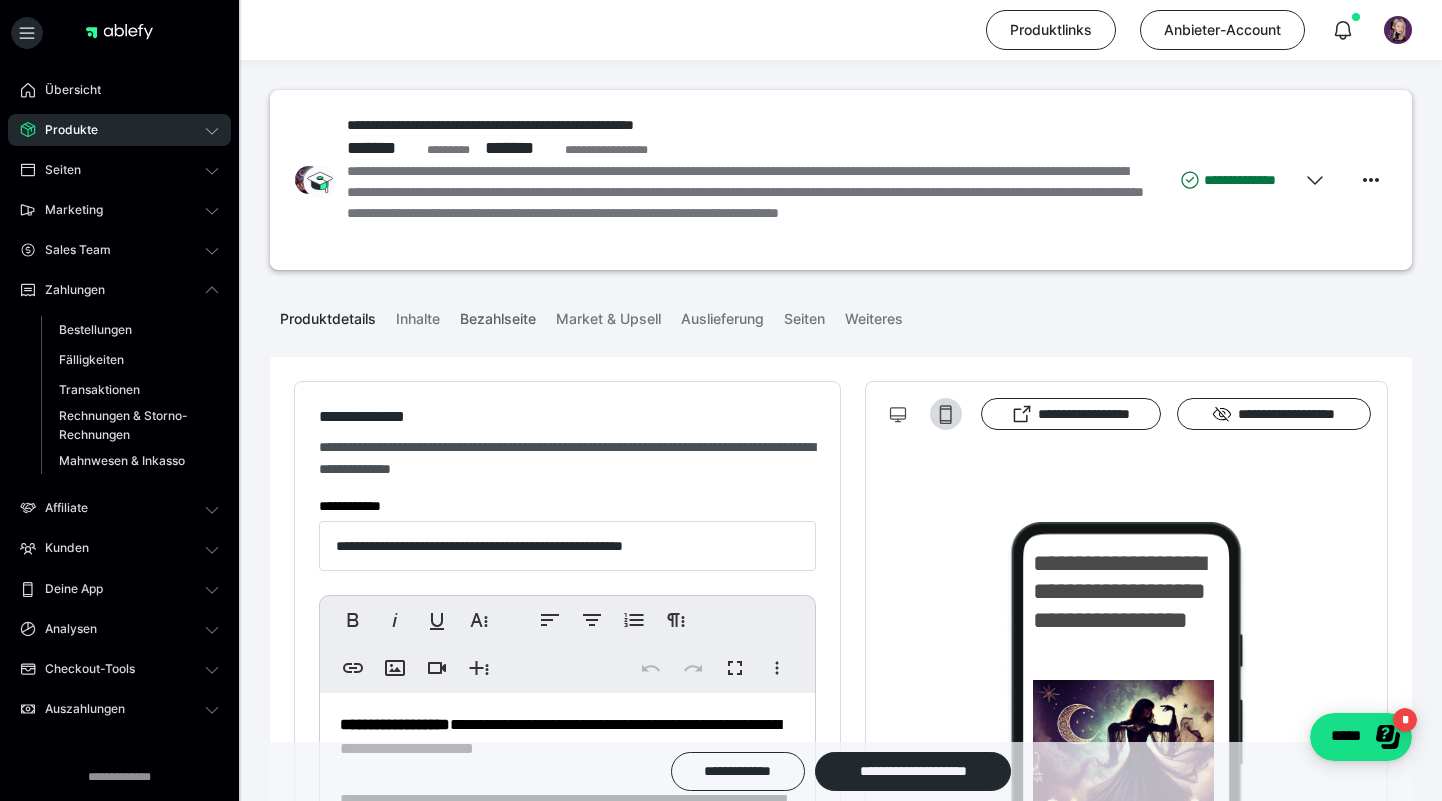 click on "Bezahlseite" at bounding box center (498, 315) 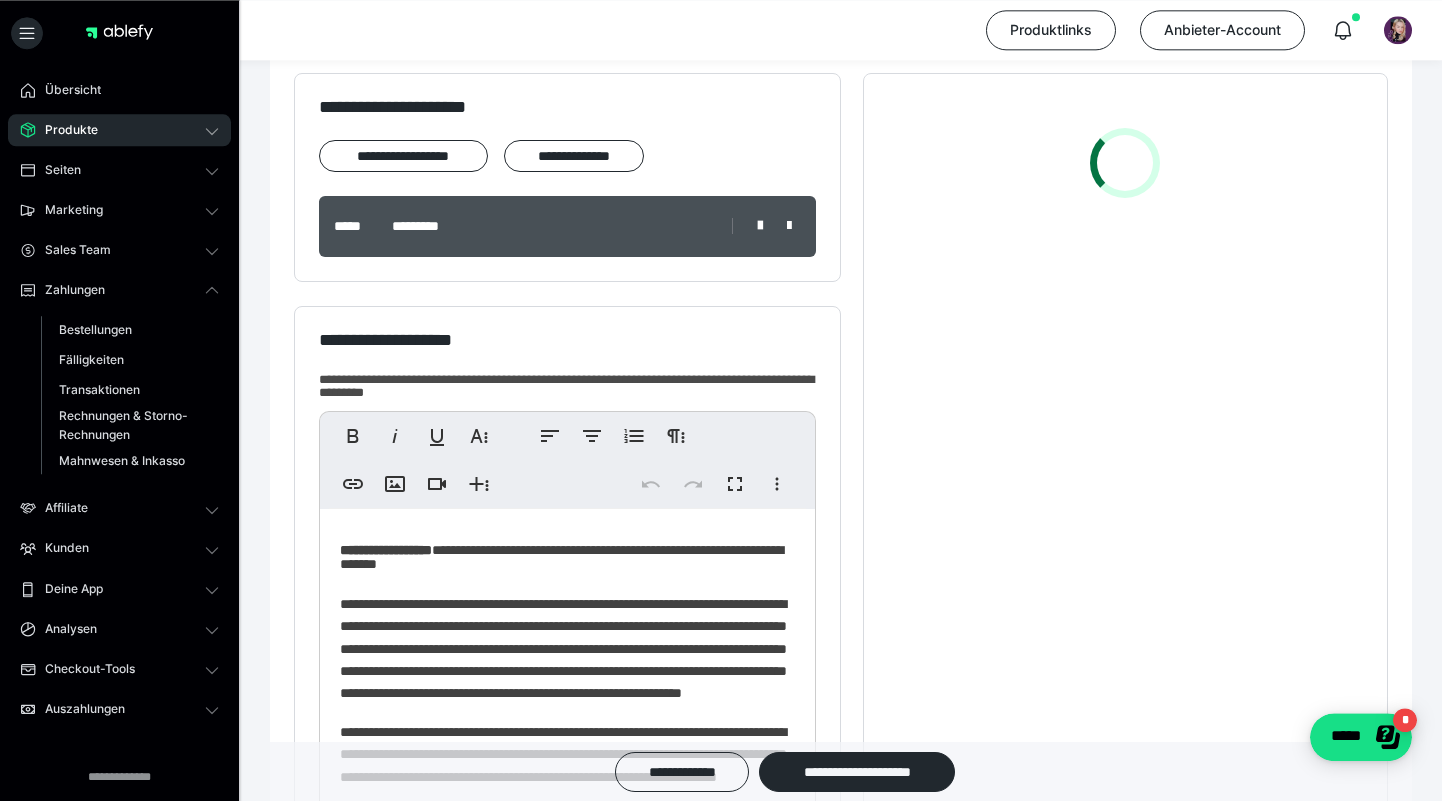 scroll, scrollTop: 312, scrollLeft: 0, axis: vertical 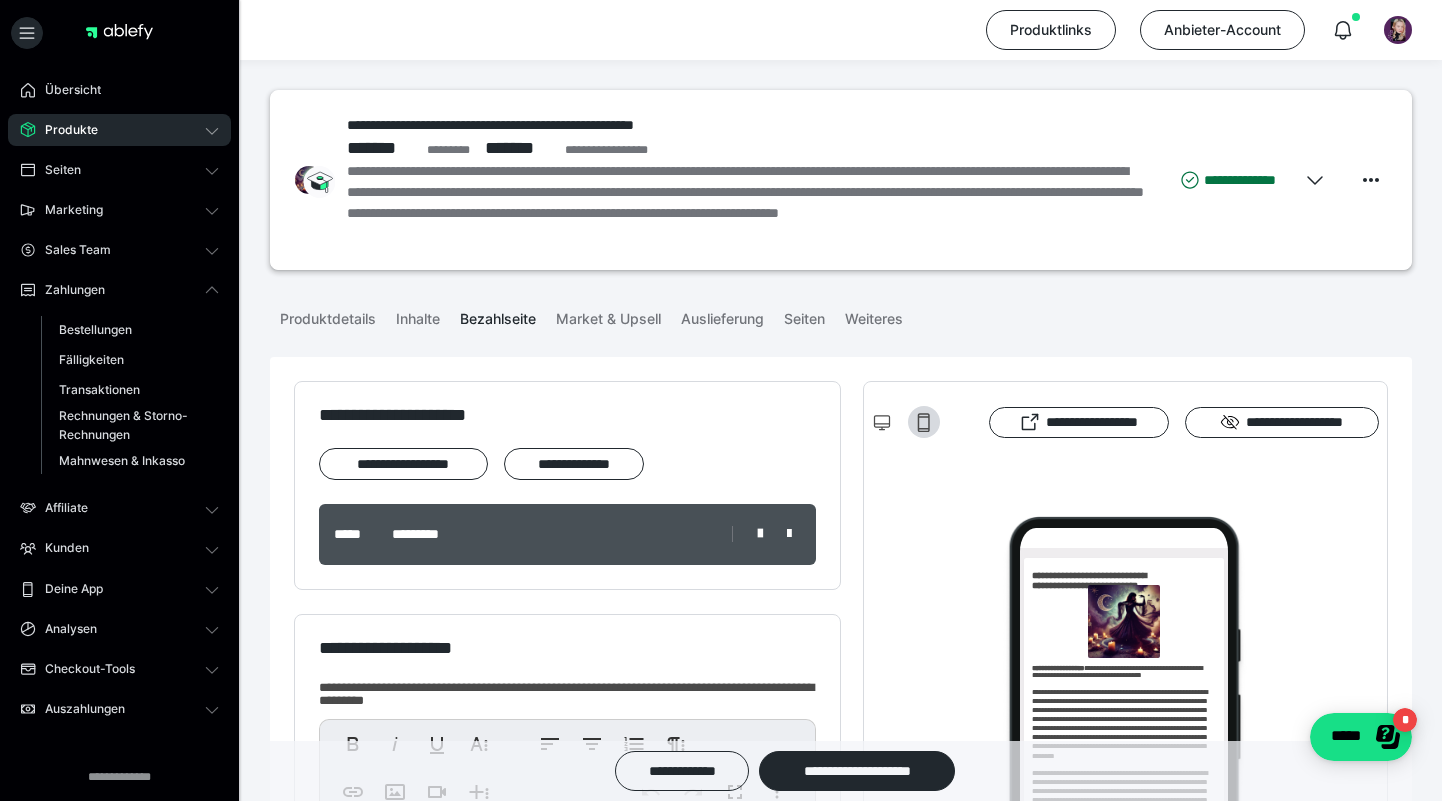 click on "Produkte" at bounding box center [119, 130] 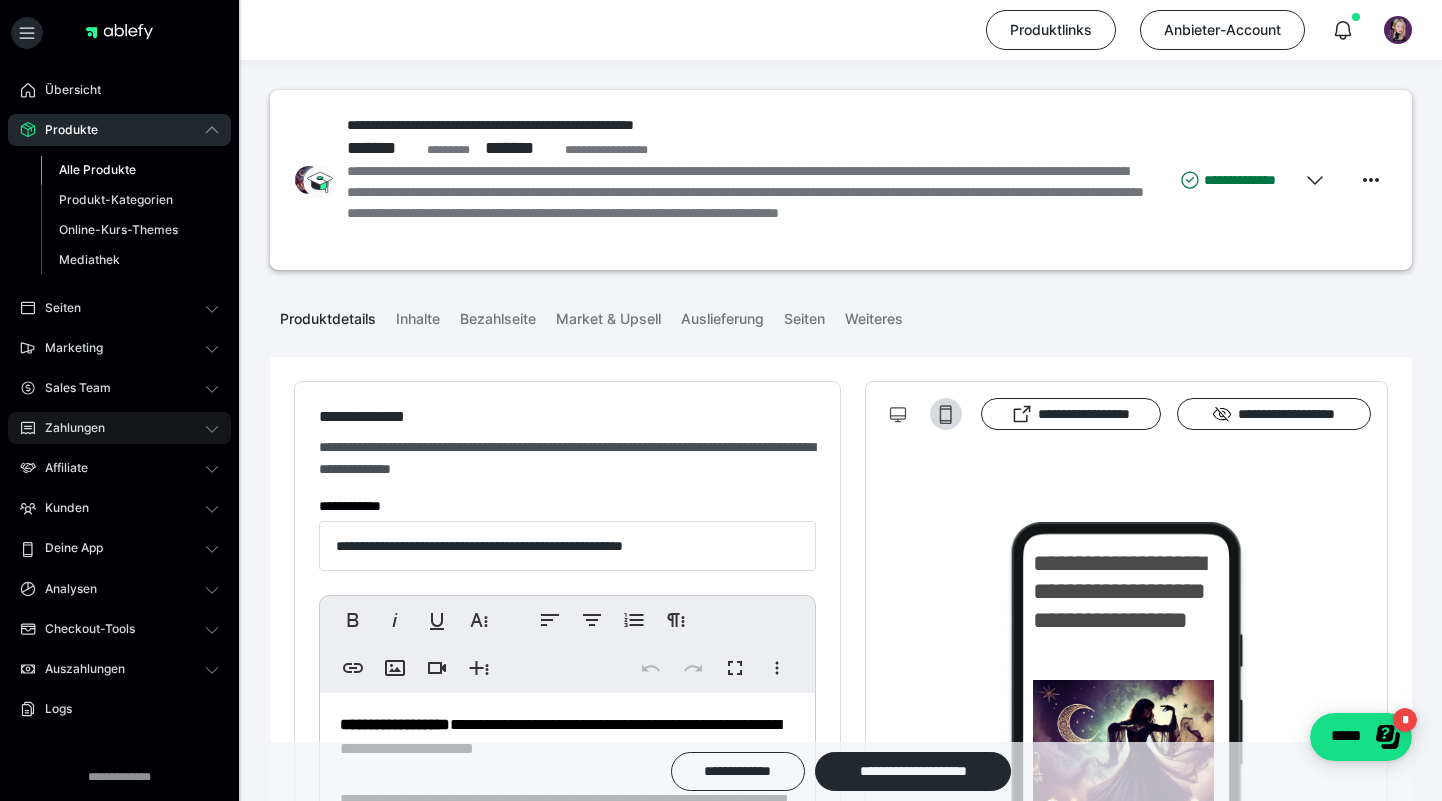 click on "Zahlungen" at bounding box center (119, 428) 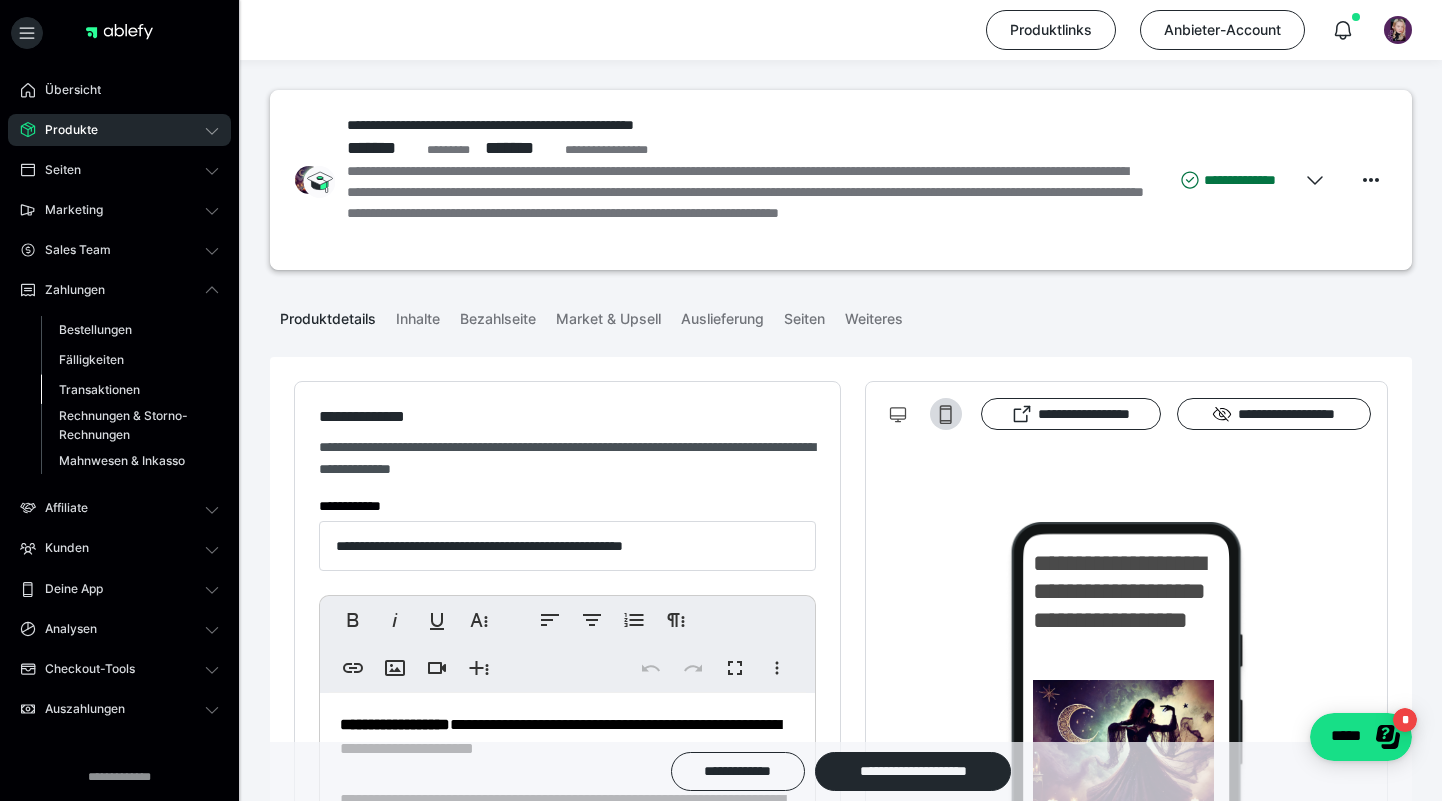 click on "Transaktionen" at bounding box center (130, 390) 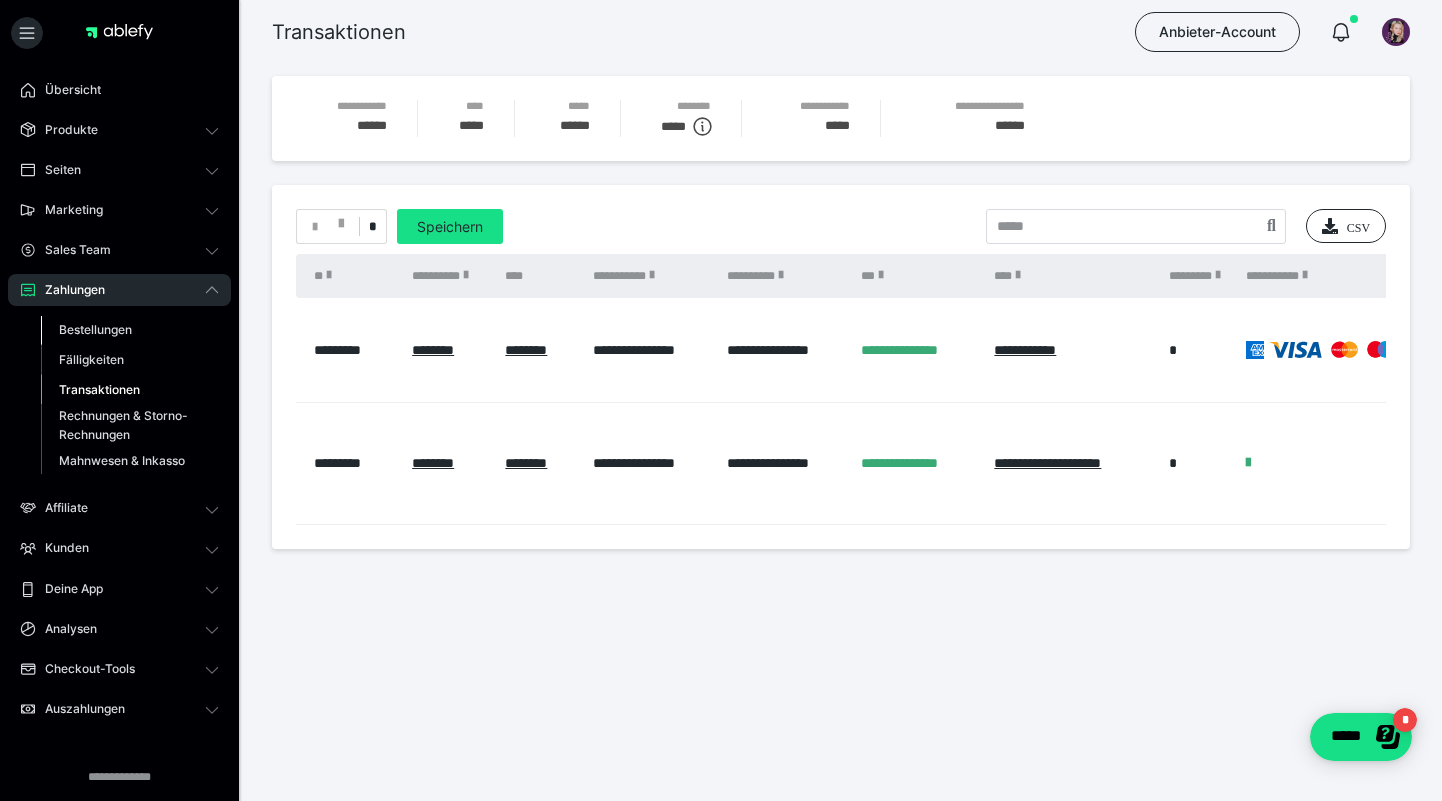 click on "Bestellungen" at bounding box center [95, 329] 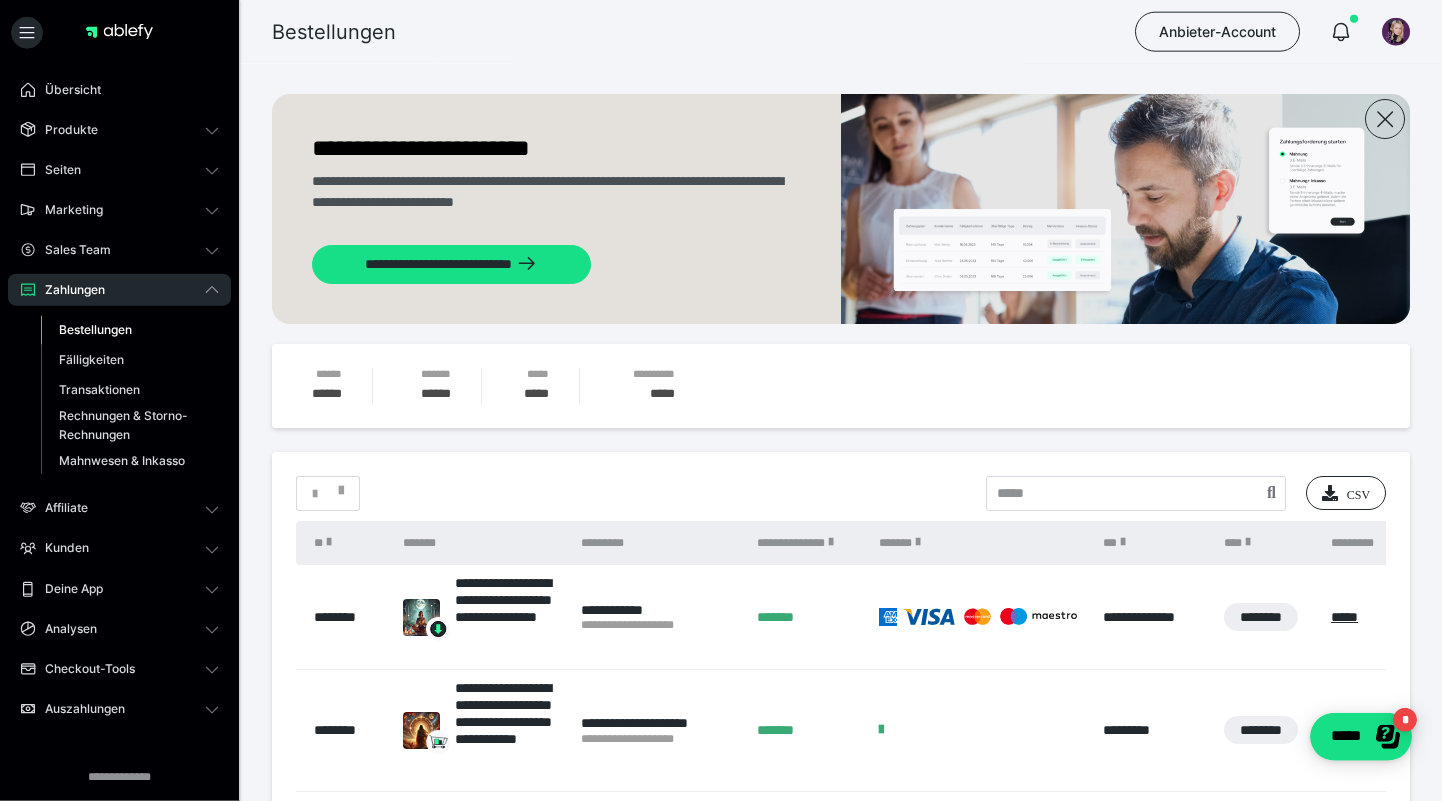 scroll, scrollTop: 0, scrollLeft: 0, axis: both 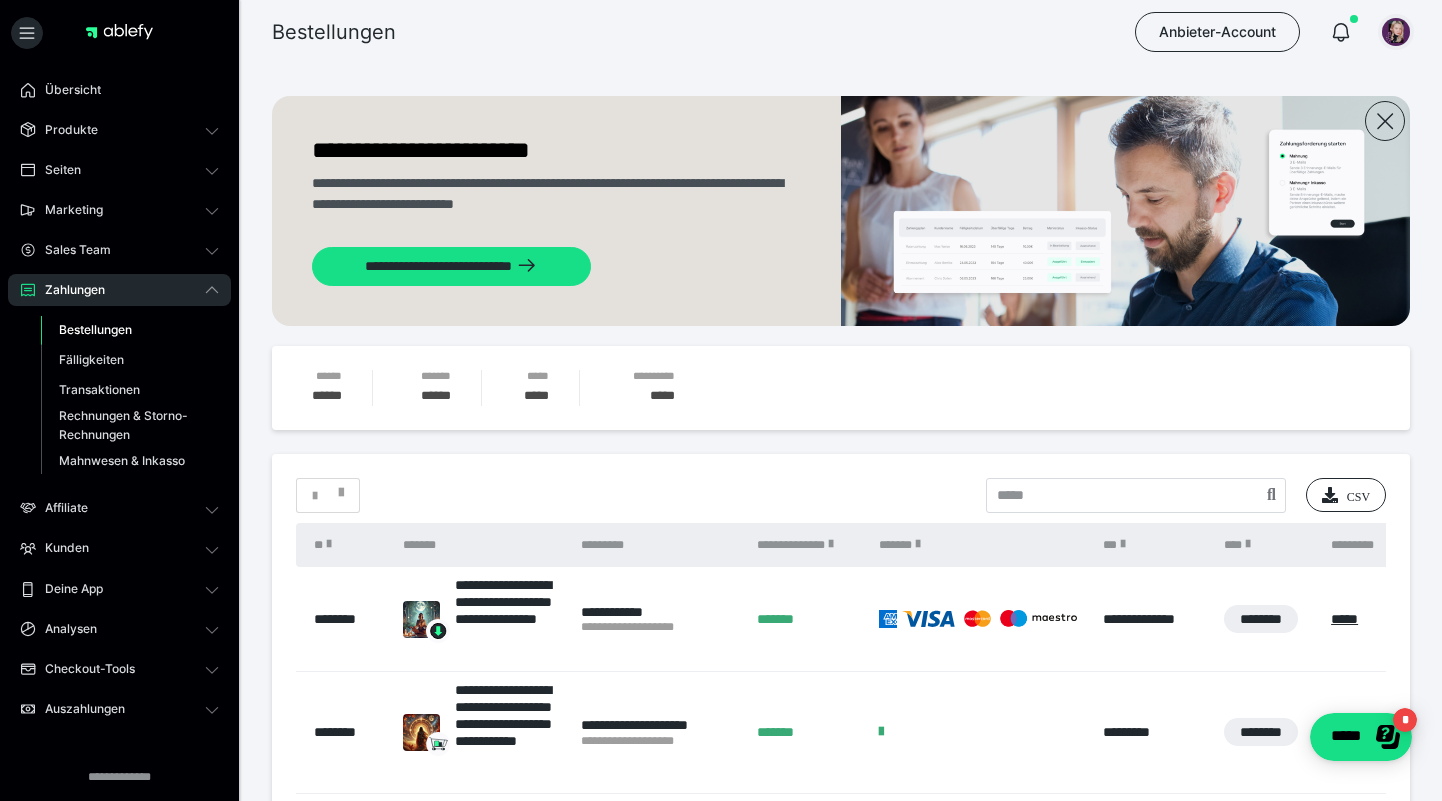 click at bounding box center (1396, 32) 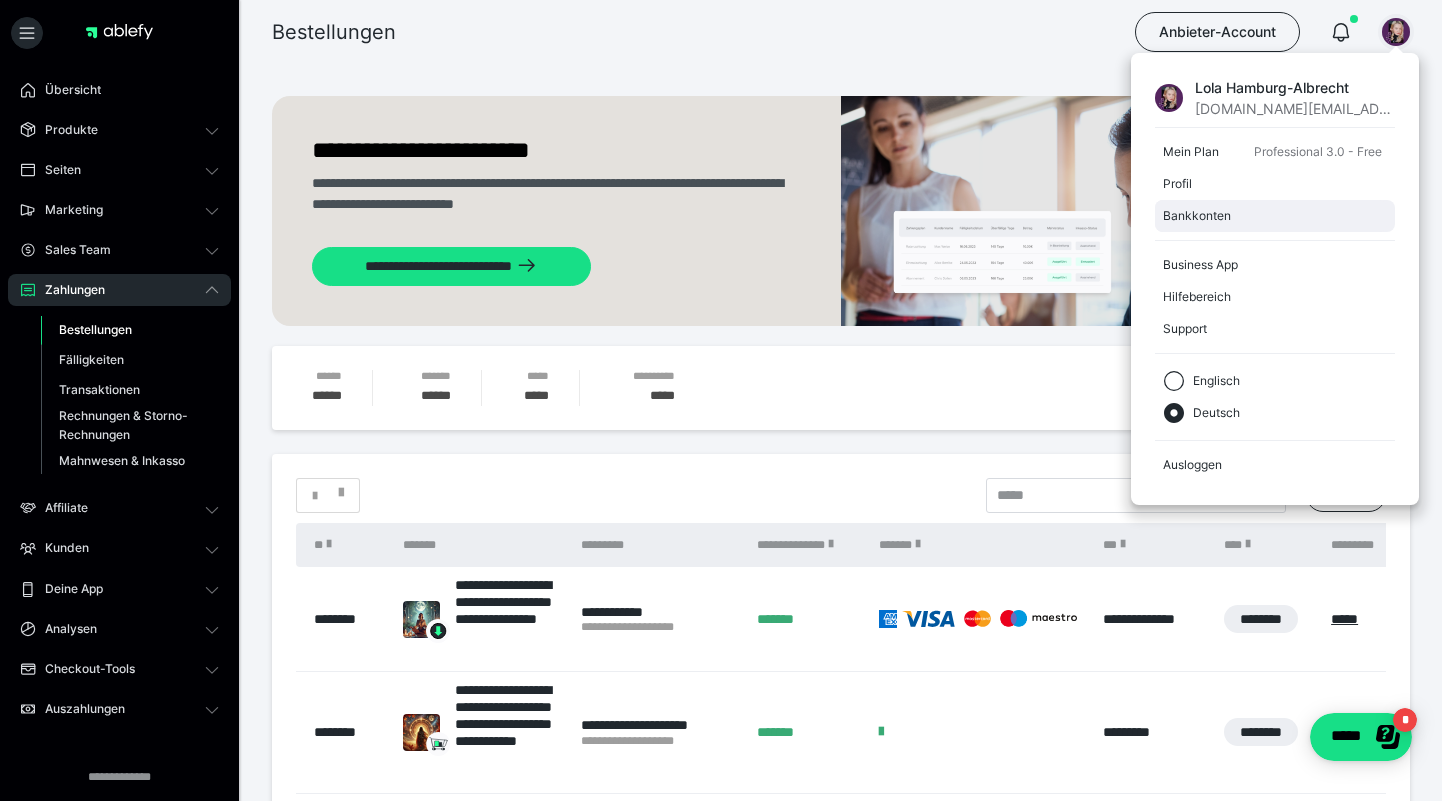 click on "Bankkonten" at bounding box center (1271, 216) 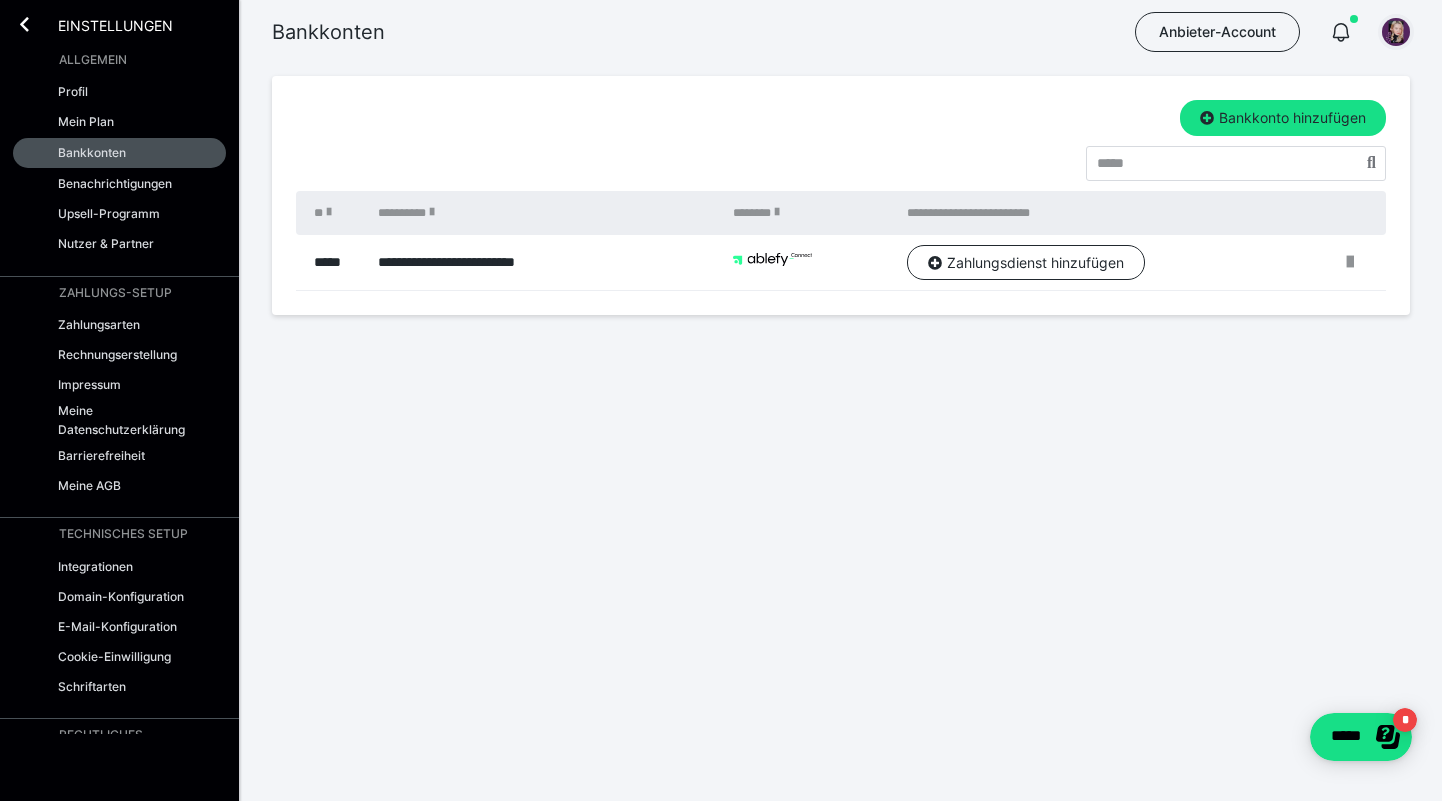 click at bounding box center [1396, 32] 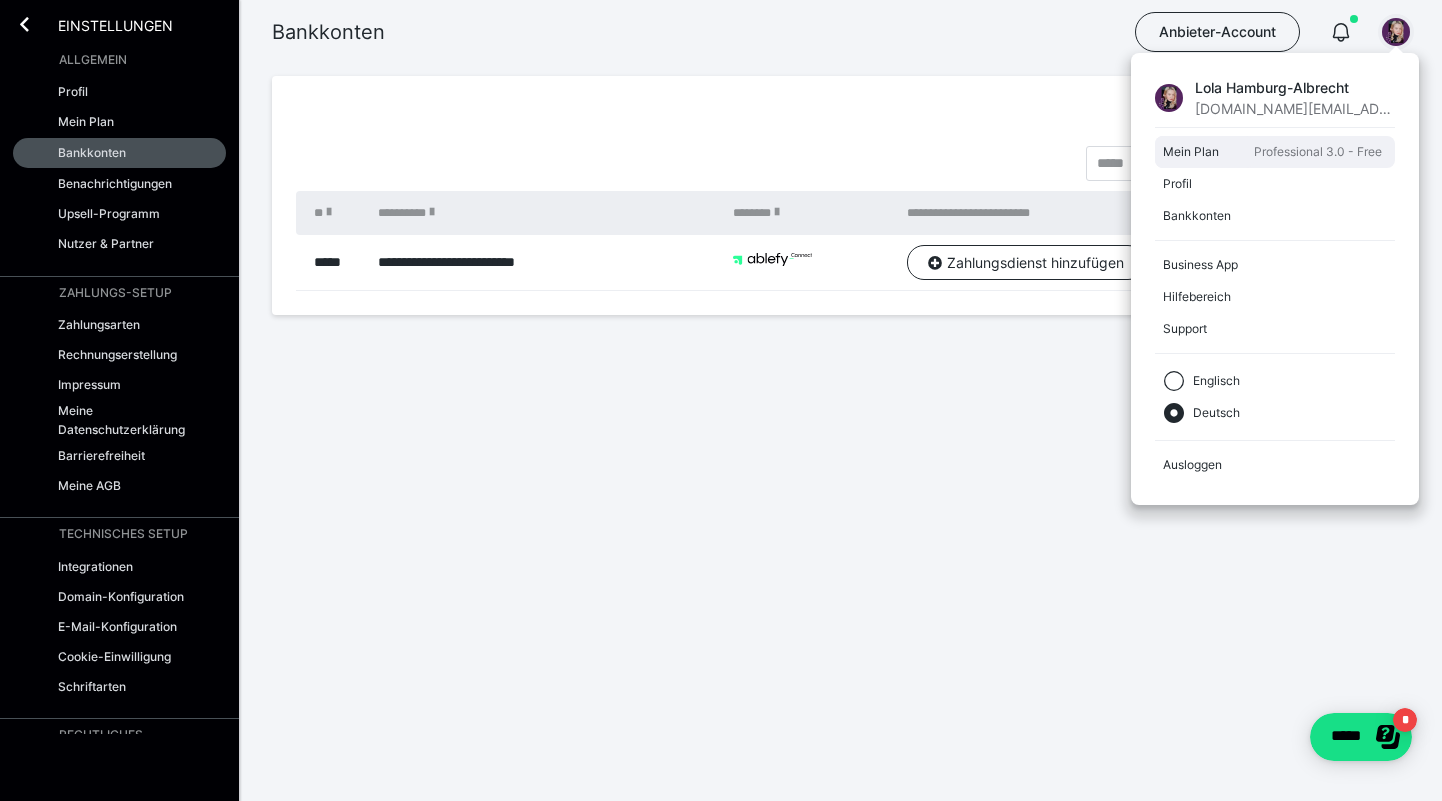 click on "Mein Plan" at bounding box center [1204, 152] 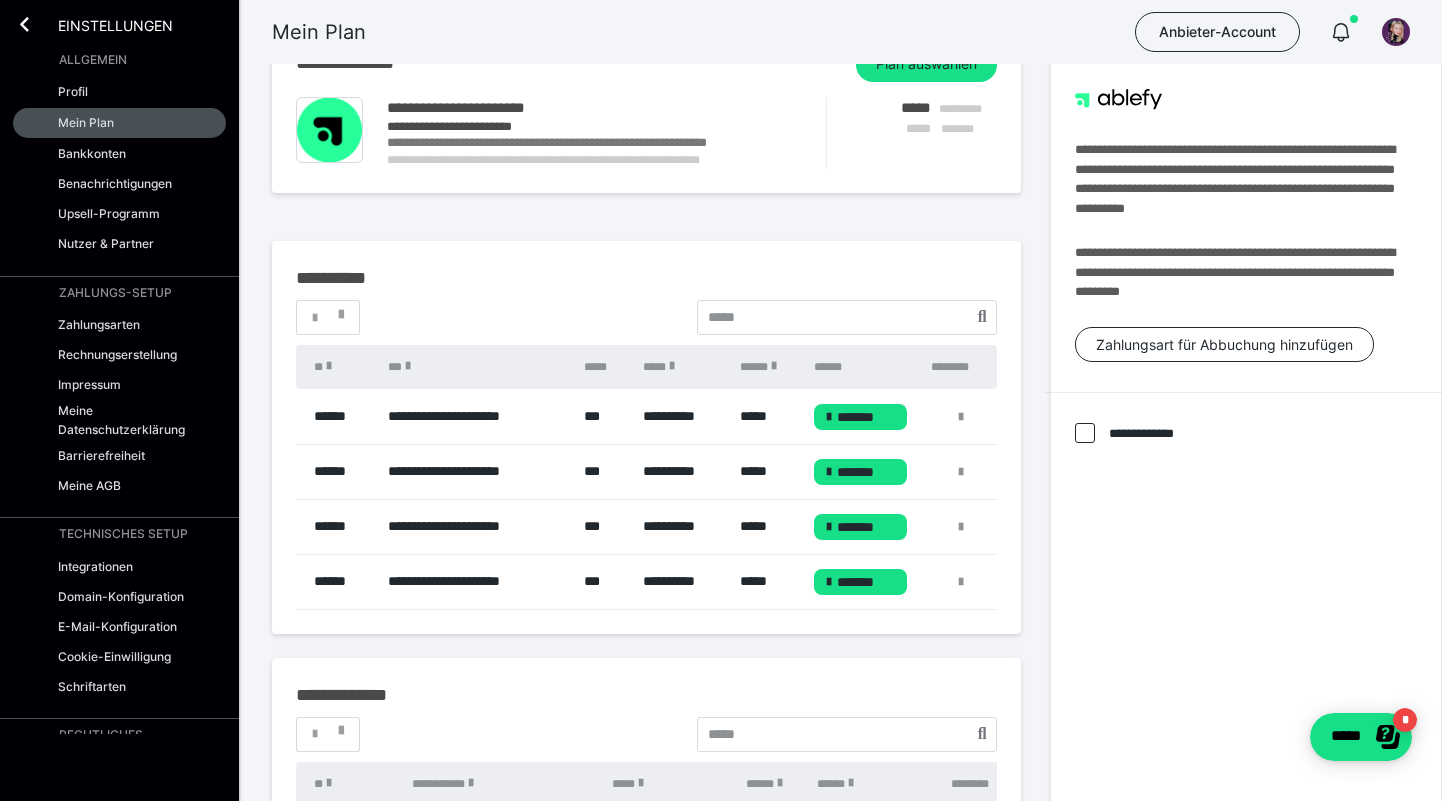 scroll, scrollTop: 0, scrollLeft: 0, axis: both 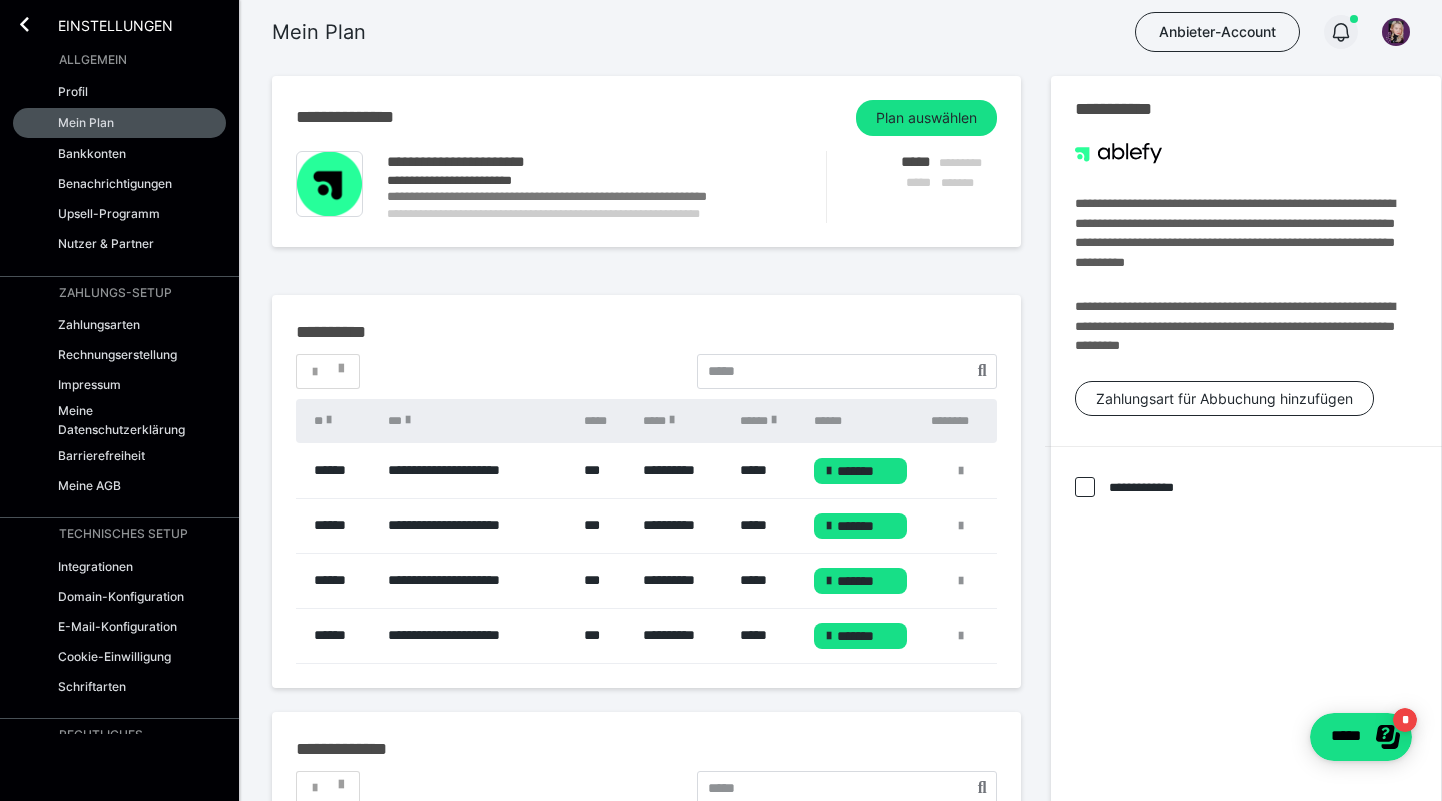 click 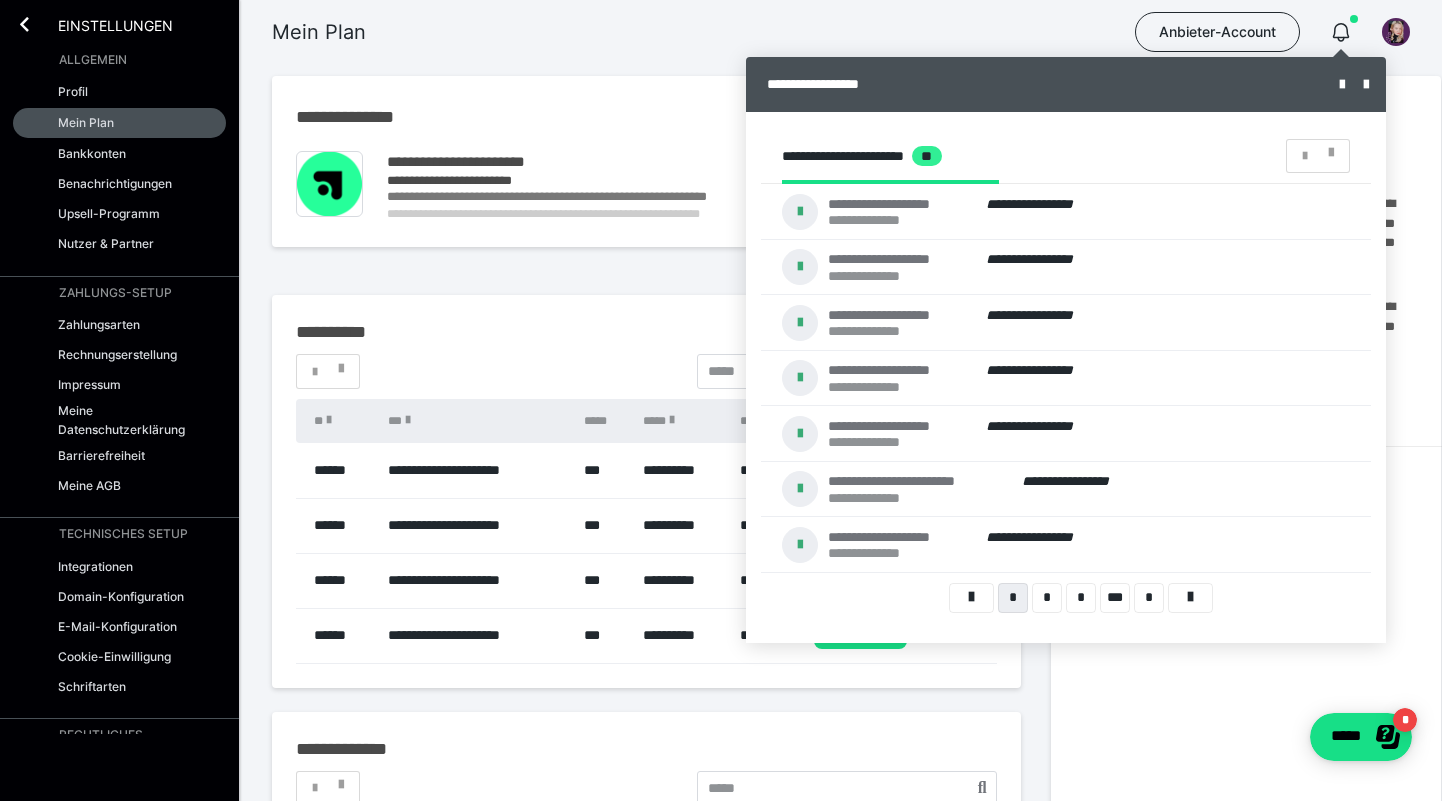 click at bounding box center [721, 400] 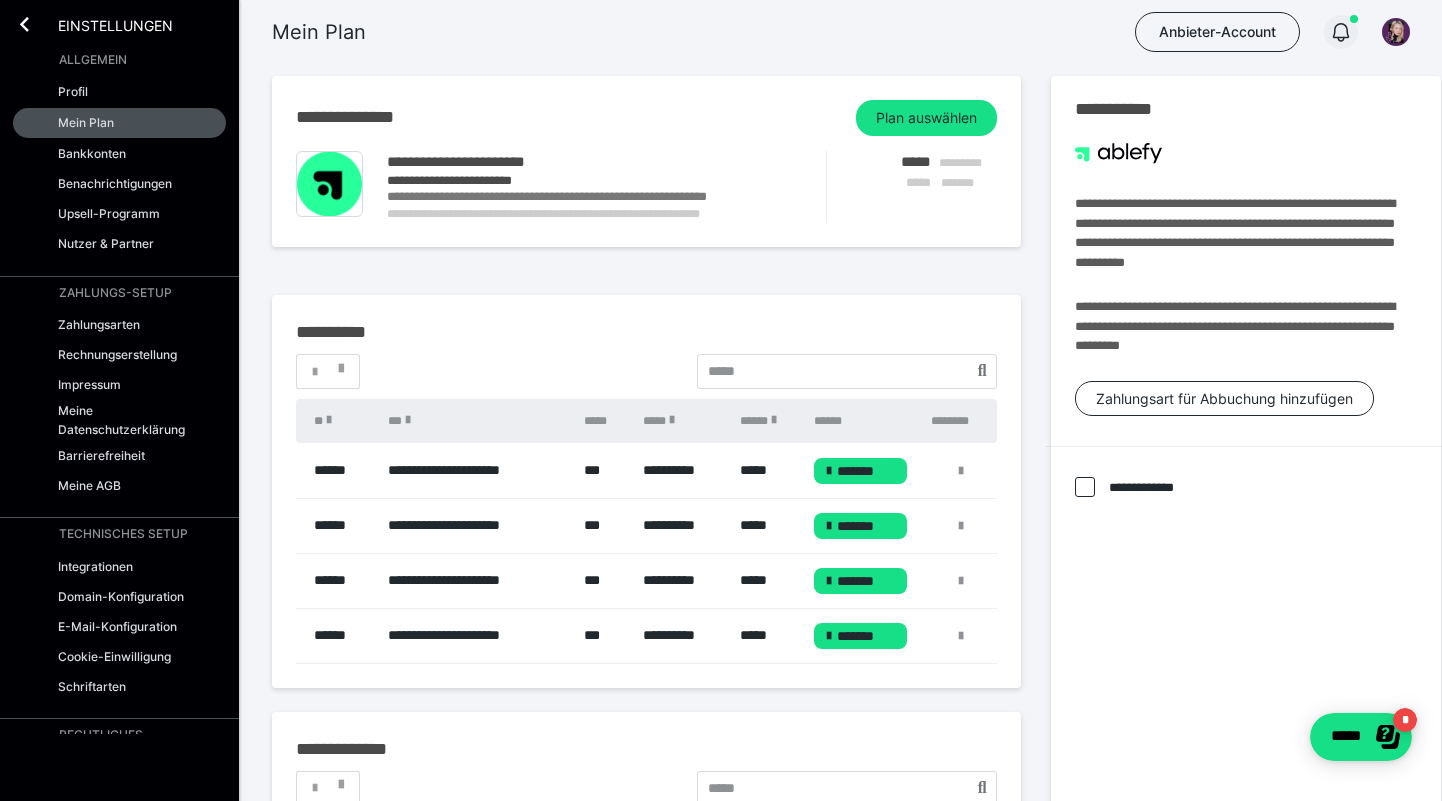 click at bounding box center [1341, 32] 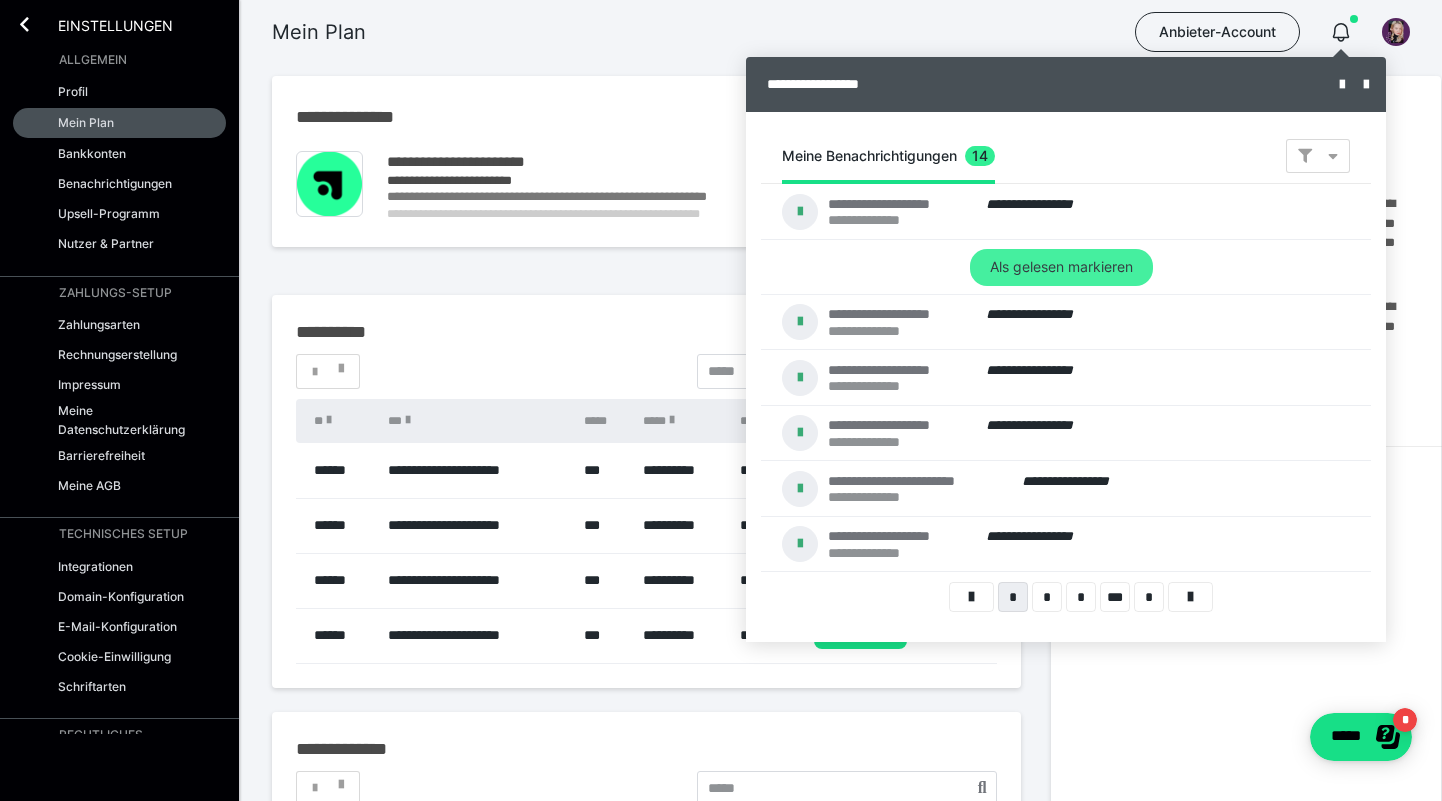 click on "Als gelesen markieren" at bounding box center (0, 0) 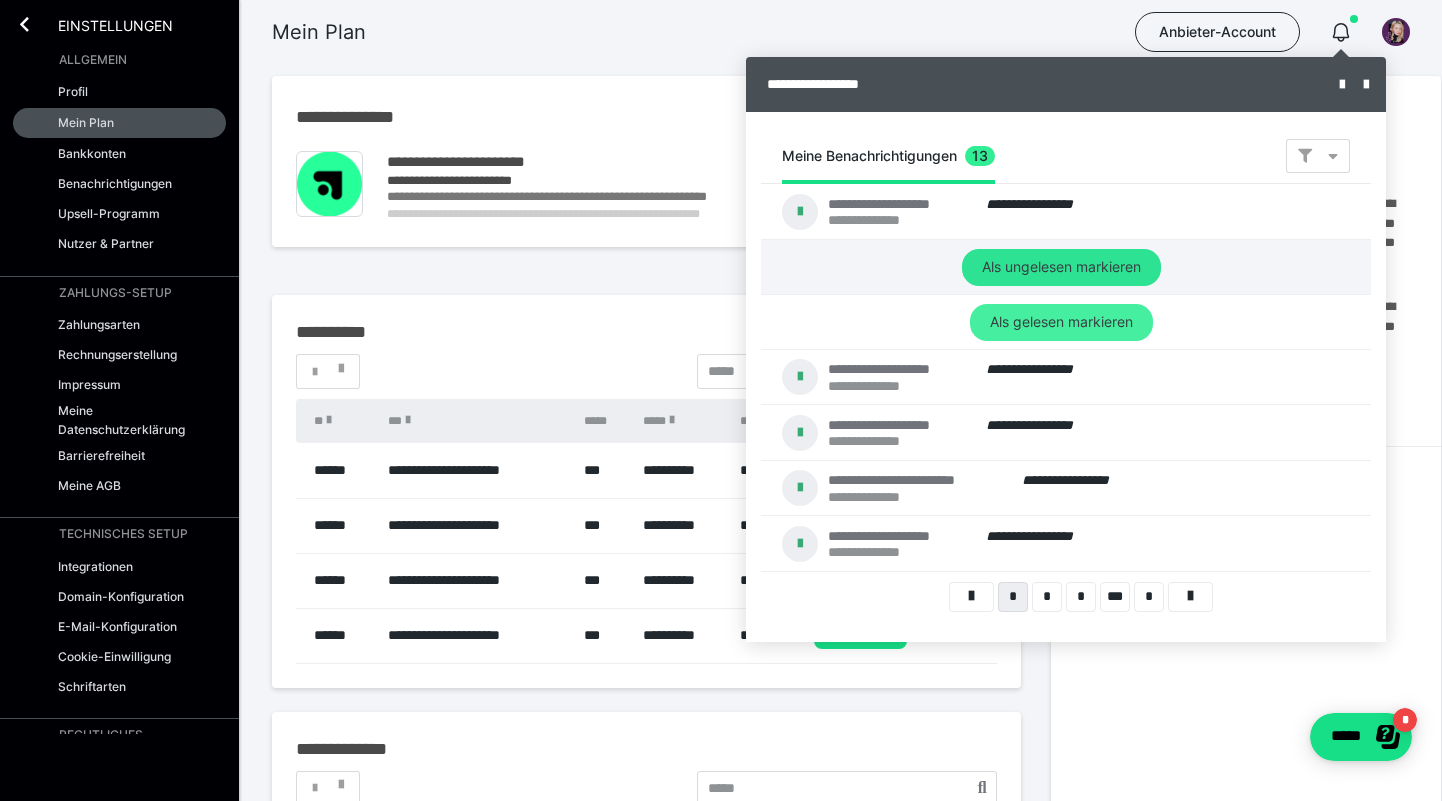 click on "Als gelesen markieren" at bounding box center [0, 0] 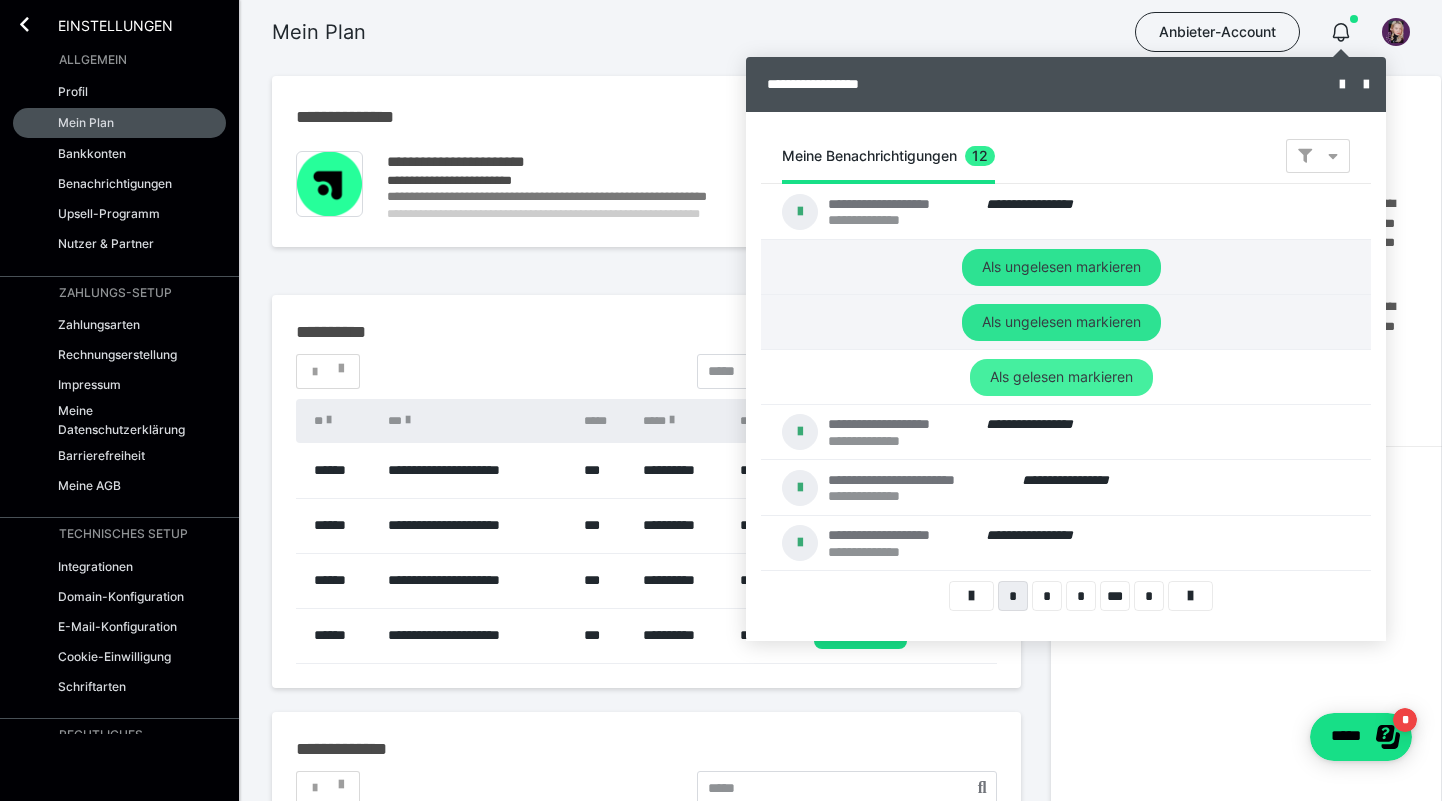 click on "Als gelesen markieren" at bounding box center [0, 0] 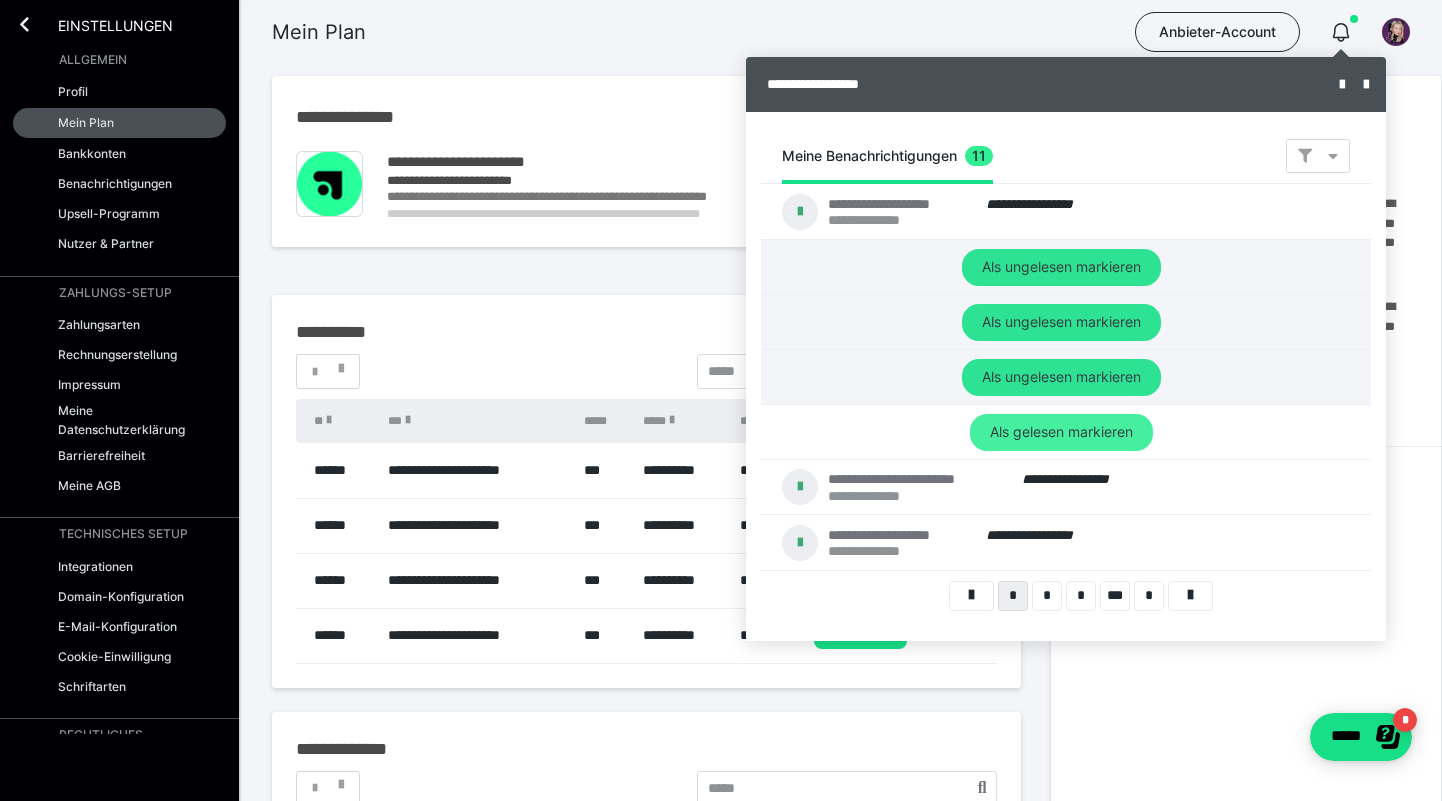 click on "Als gelesen markieren" at bounding box center [0, 0] 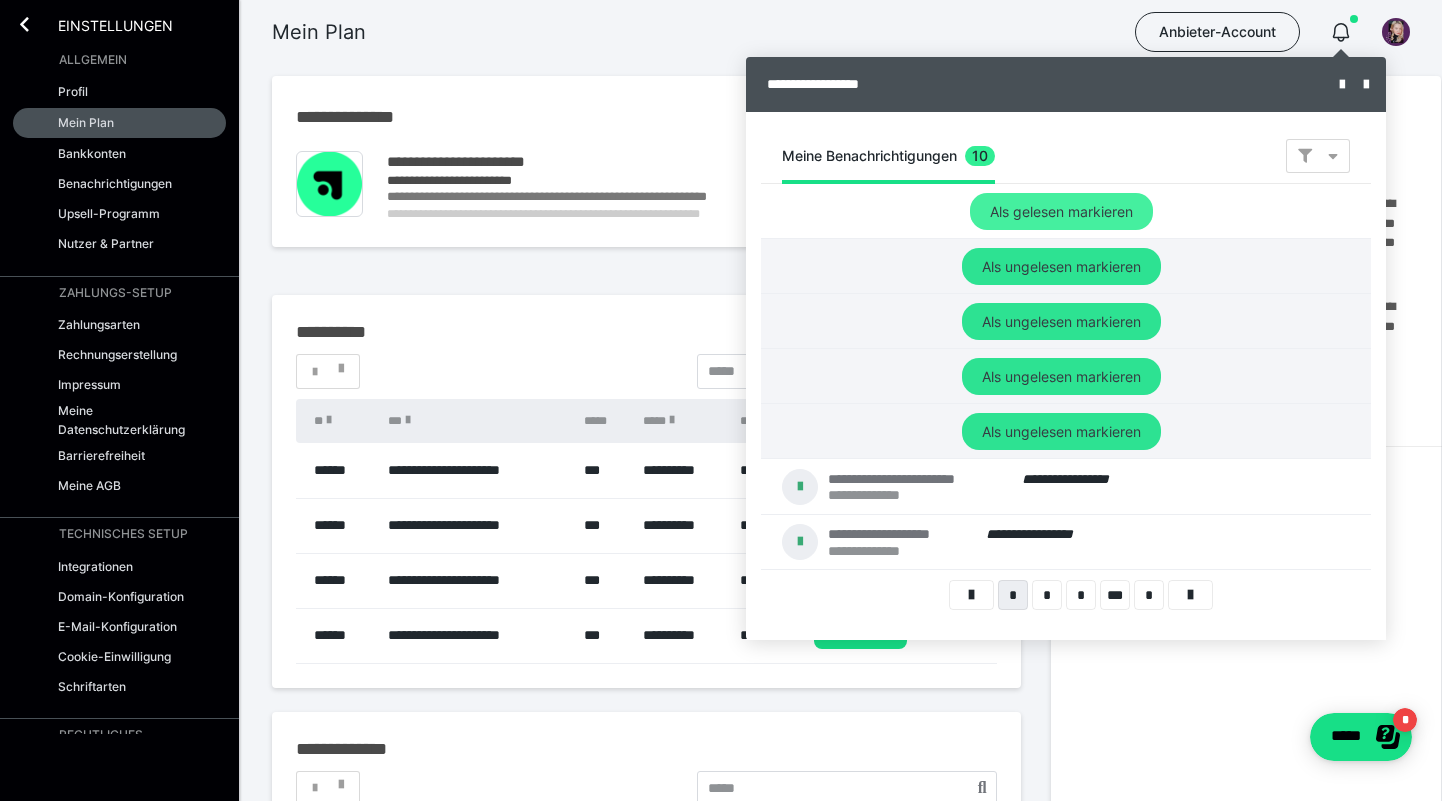 click on "Als gelesen markieren" at bounding box center [1061, 211] 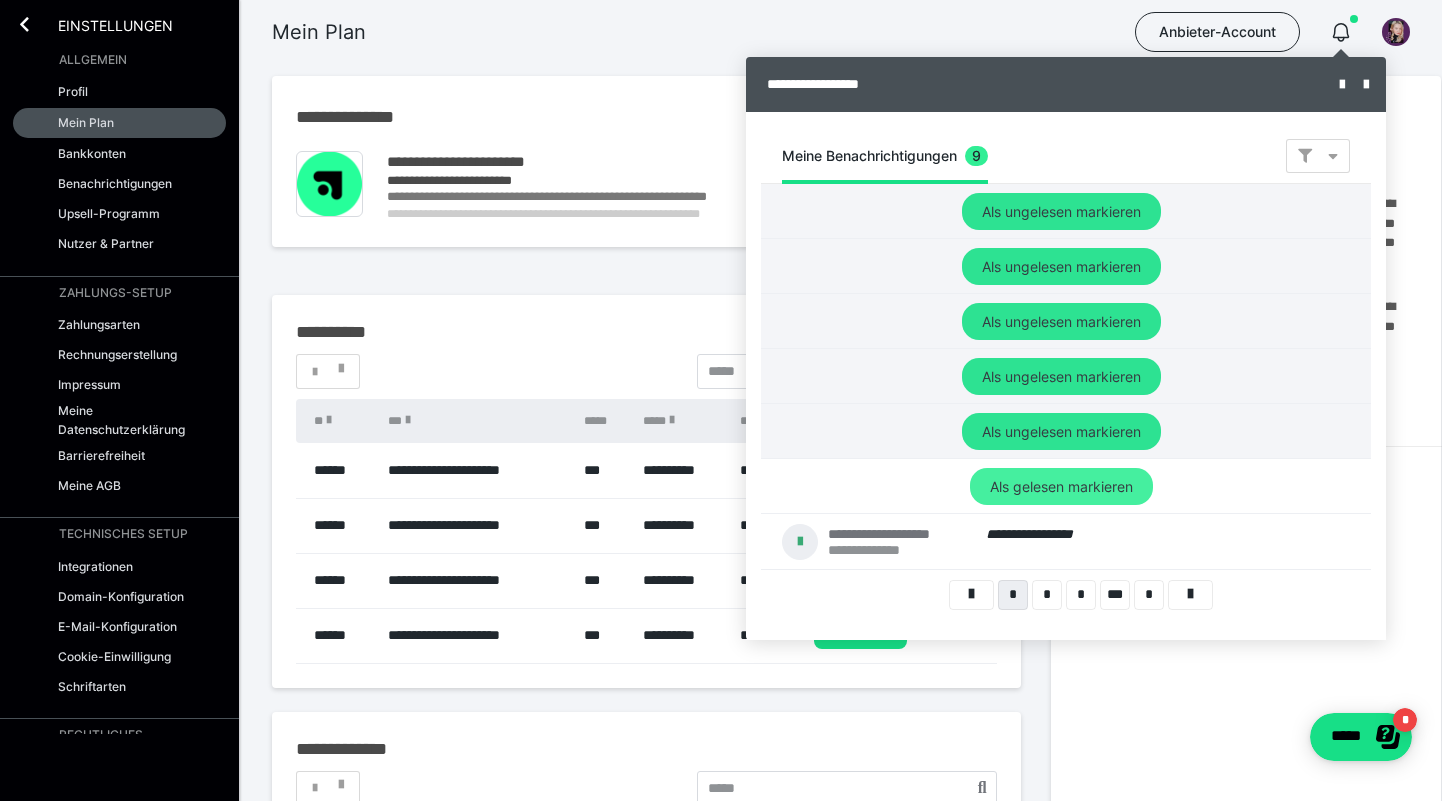 click on "Als gelesen markieren" at bounding box center (1061, 211) 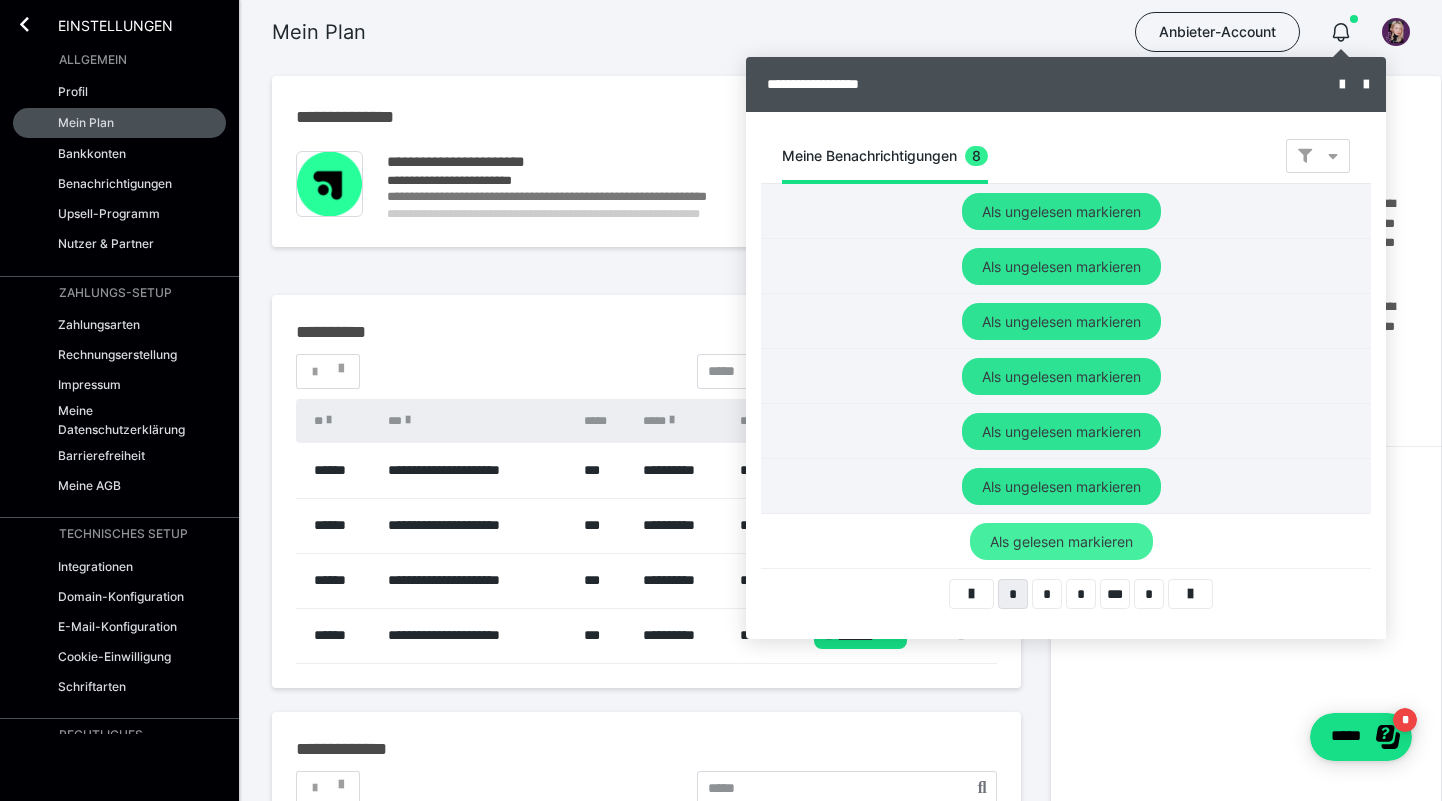 click on "Als gelesen markieren" at bounding box center (1061, 211) 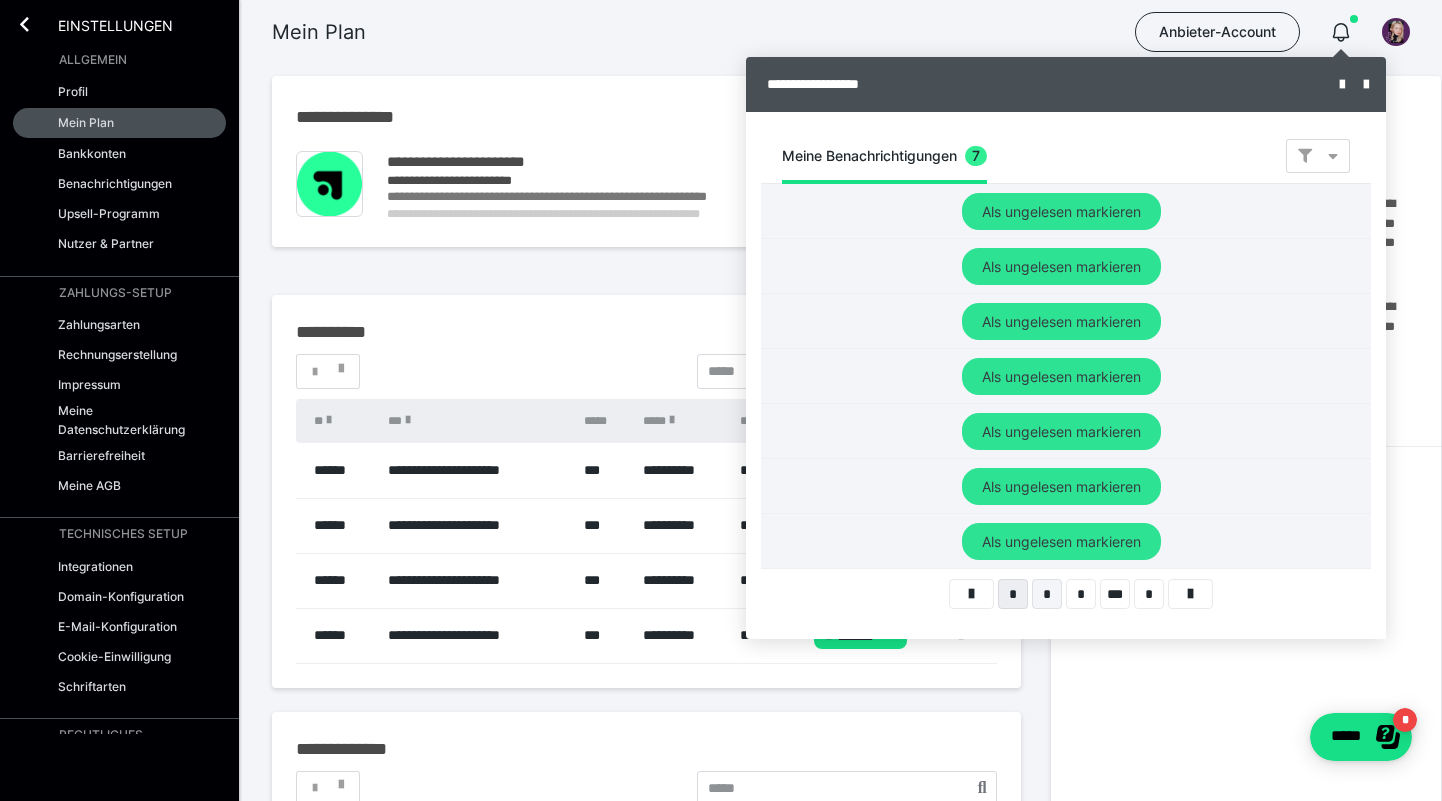 click on "*" at bounding box center (1047, 594) 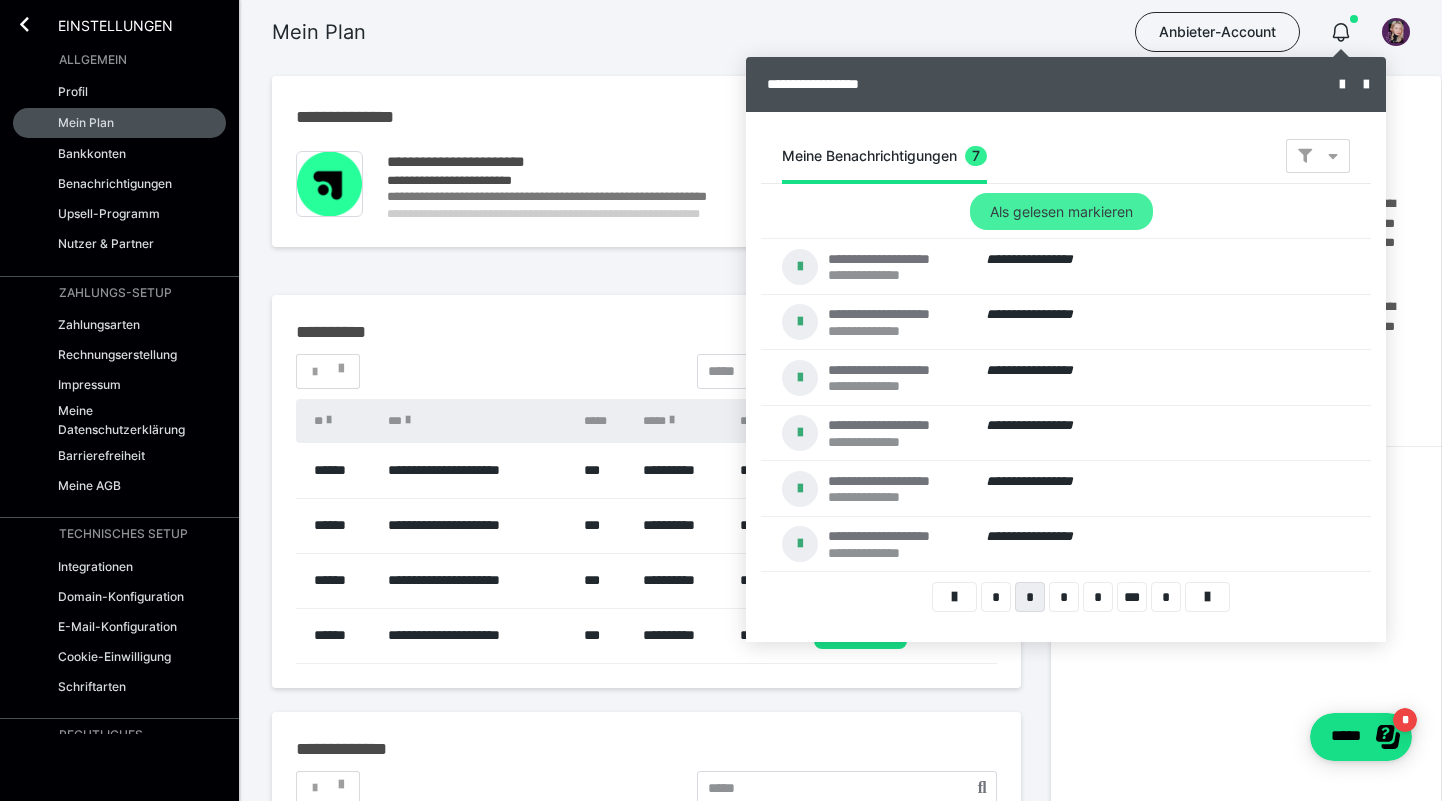 click on "Als gelesen markieren" at bounding box center (1061, 211) 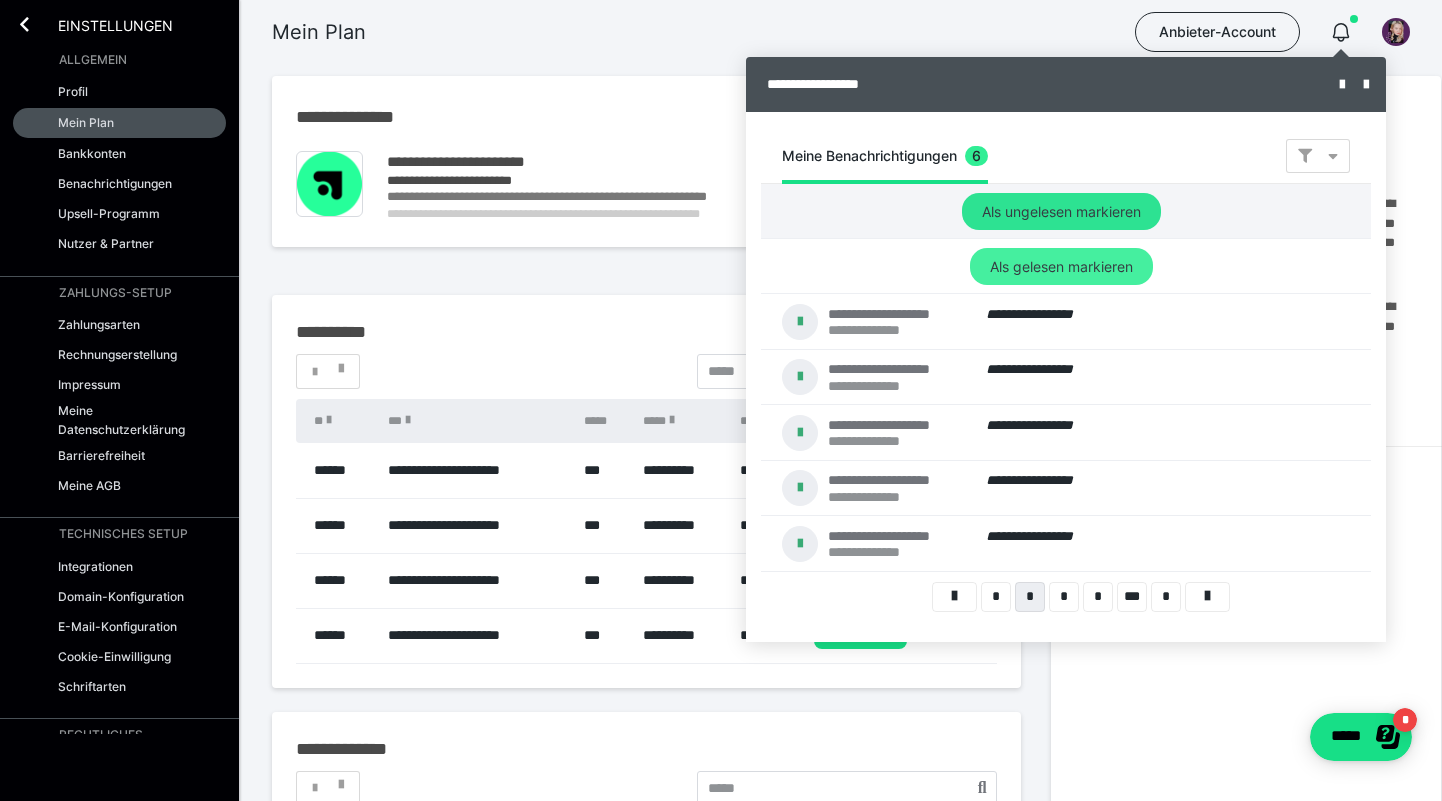 click on "Als gelesen markieren" at bounding box center [1061, 211] 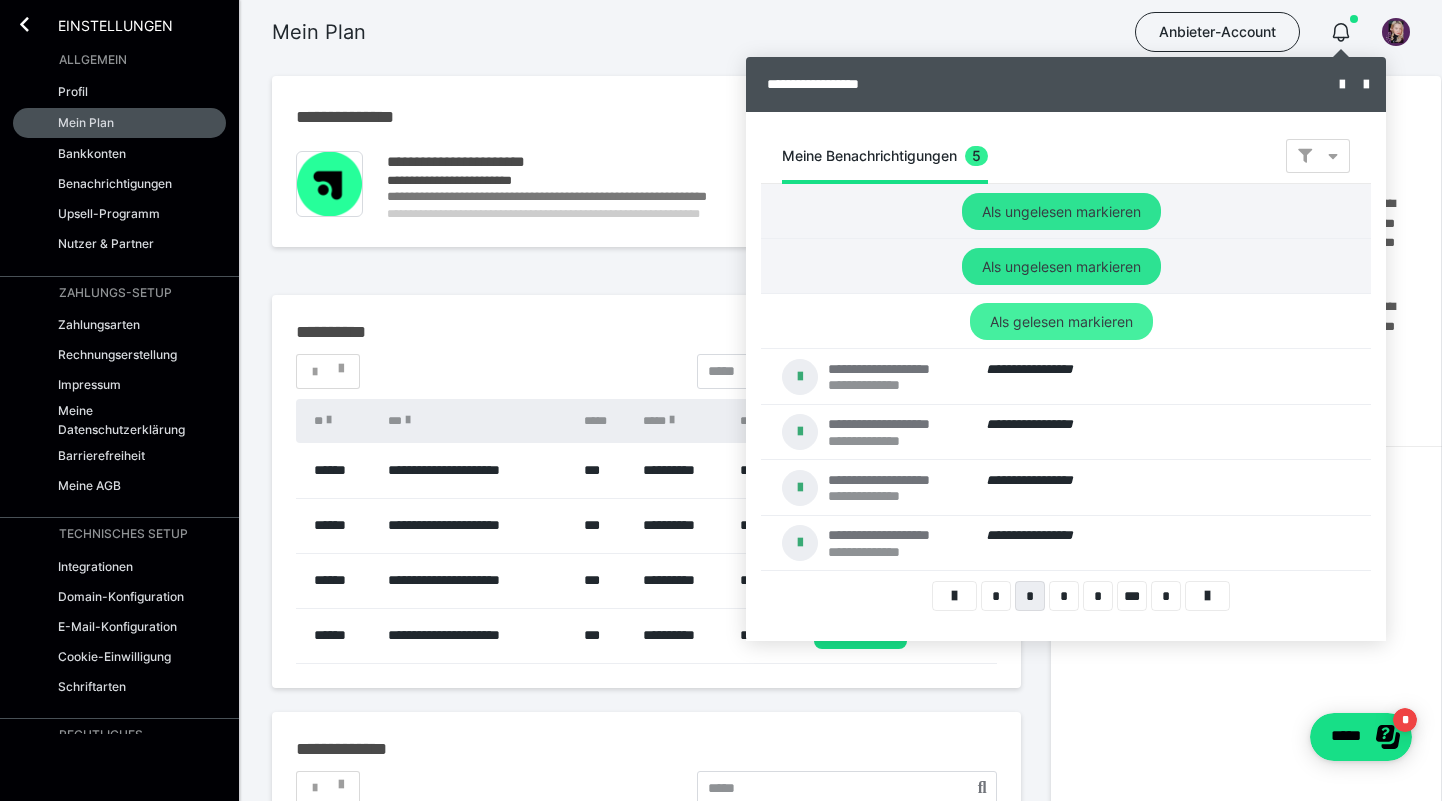 click on "Als gelesen markieren" at bounding box center (1061, 211) 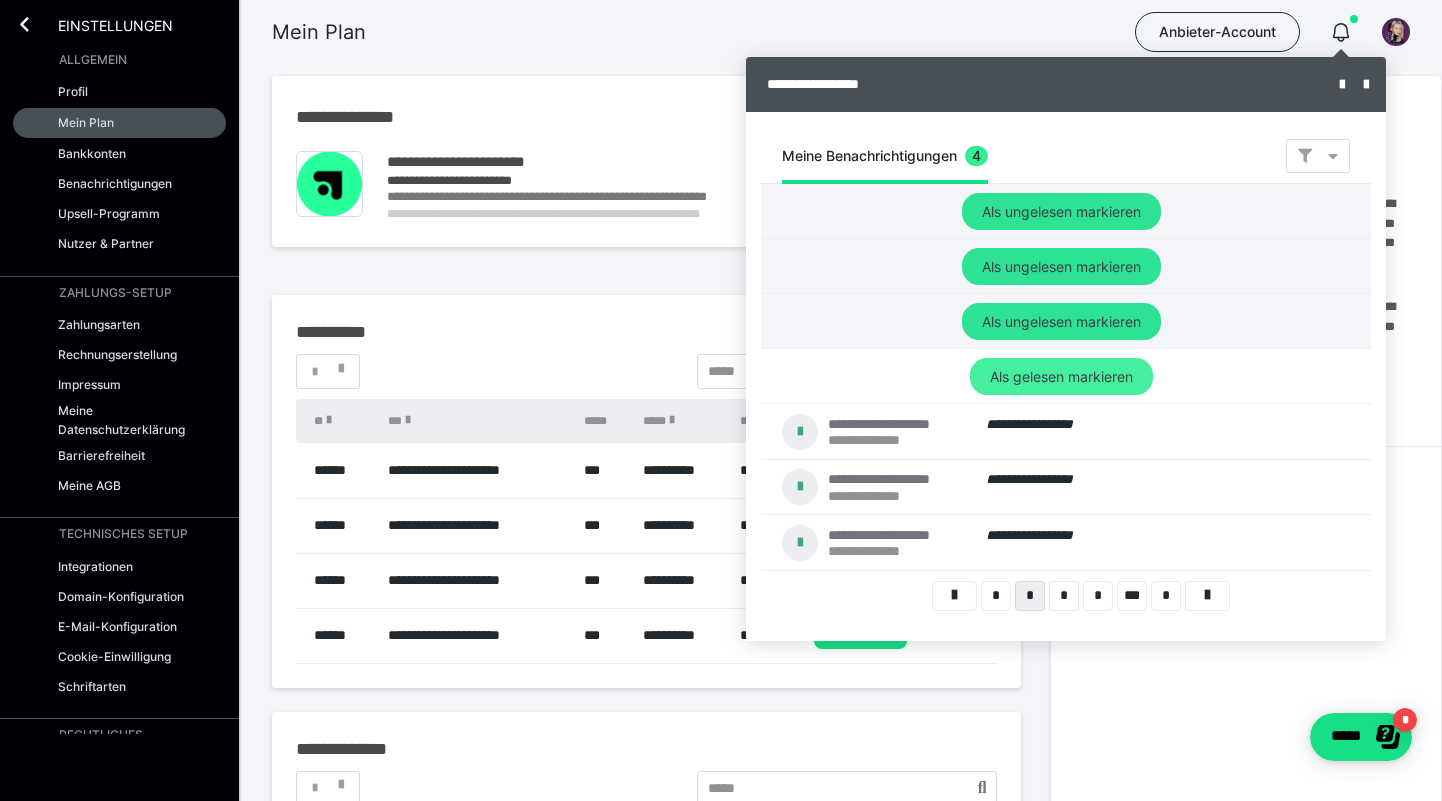 click on "Als gelesen markieren" at bounding box center (1061, 211) 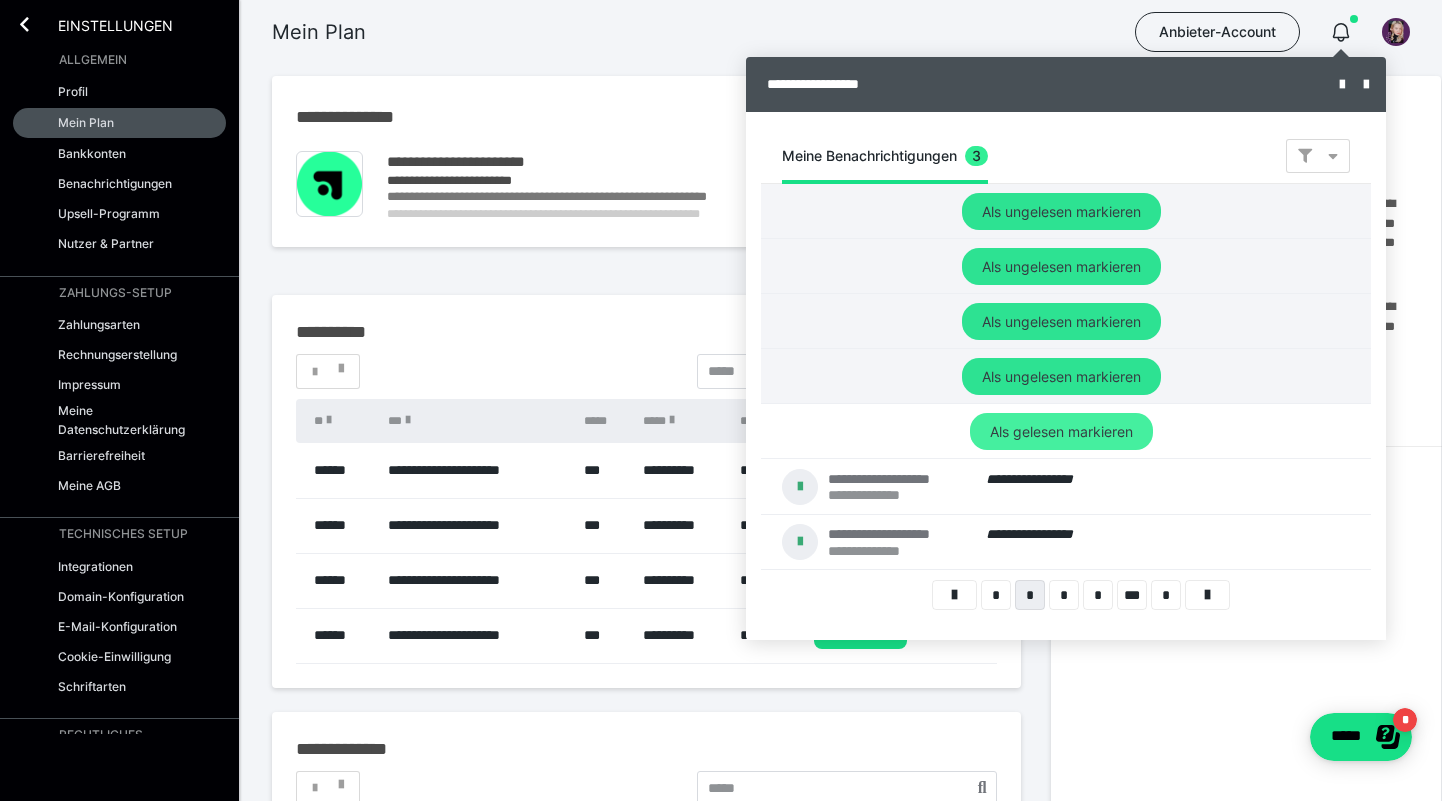 click on "Als gelesen markieren" at bounding box center [1061, 211] 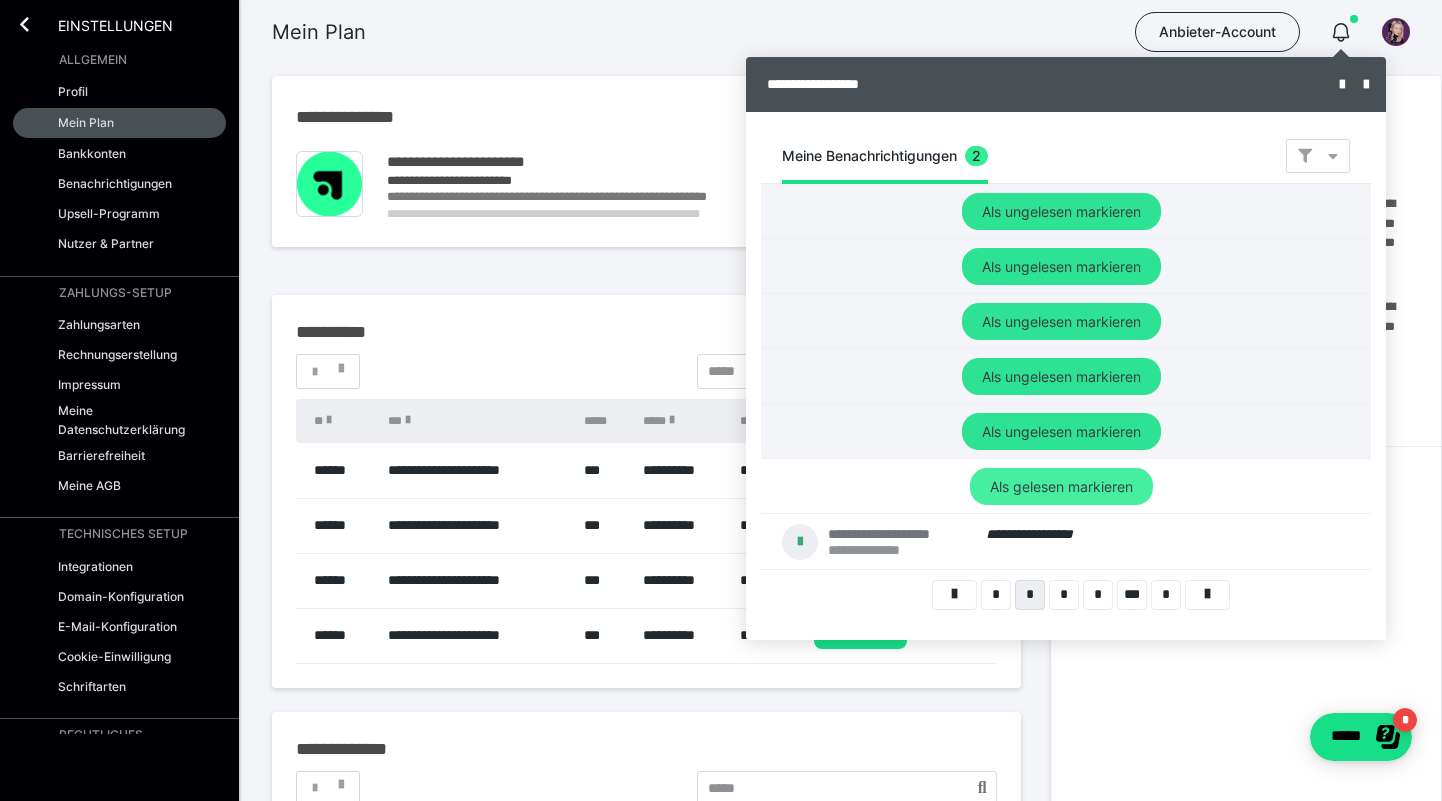 click on "Als gelesen markieren" at bounding box center [1061, 211] 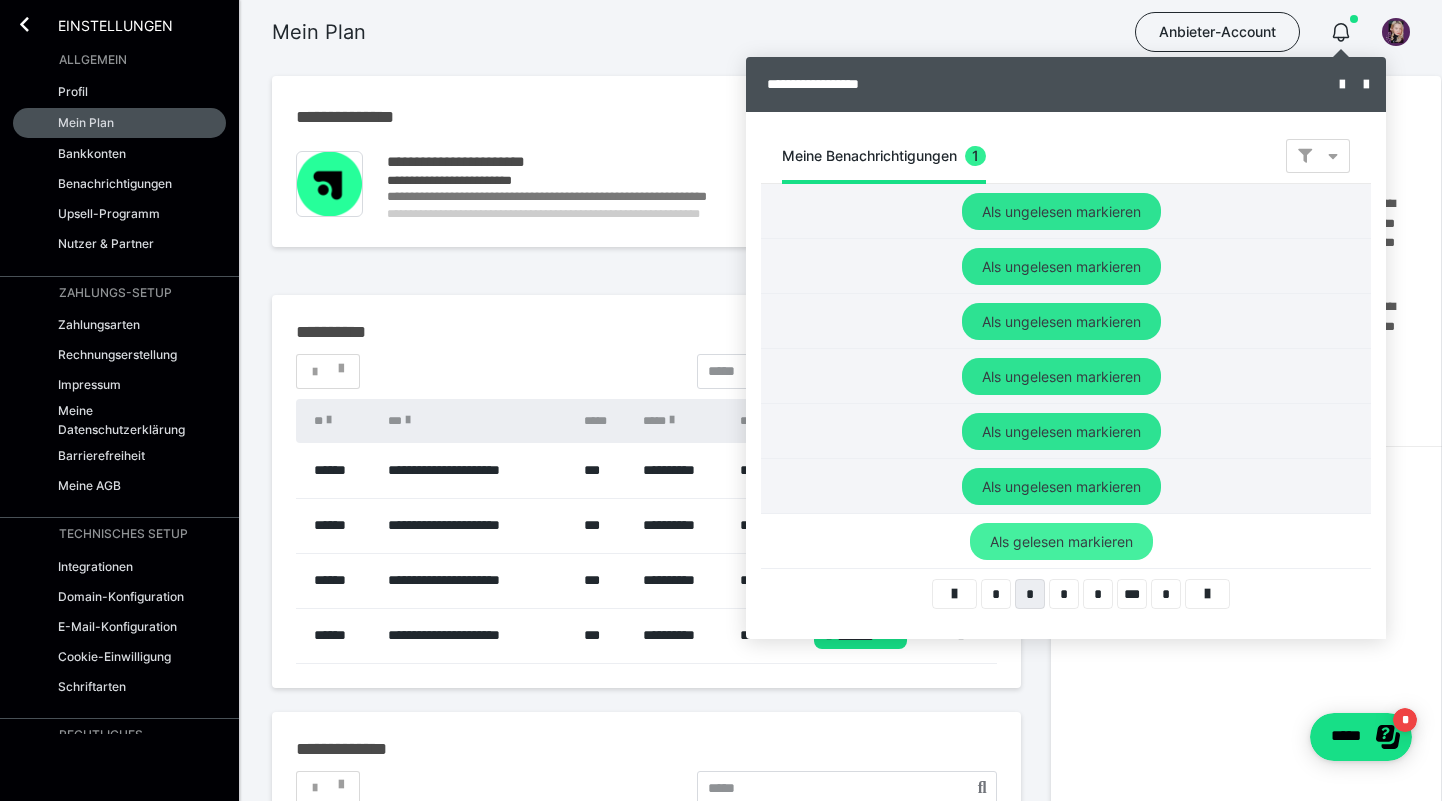 click on "Als gelesen markieren" at bounding box center [1061, 211] 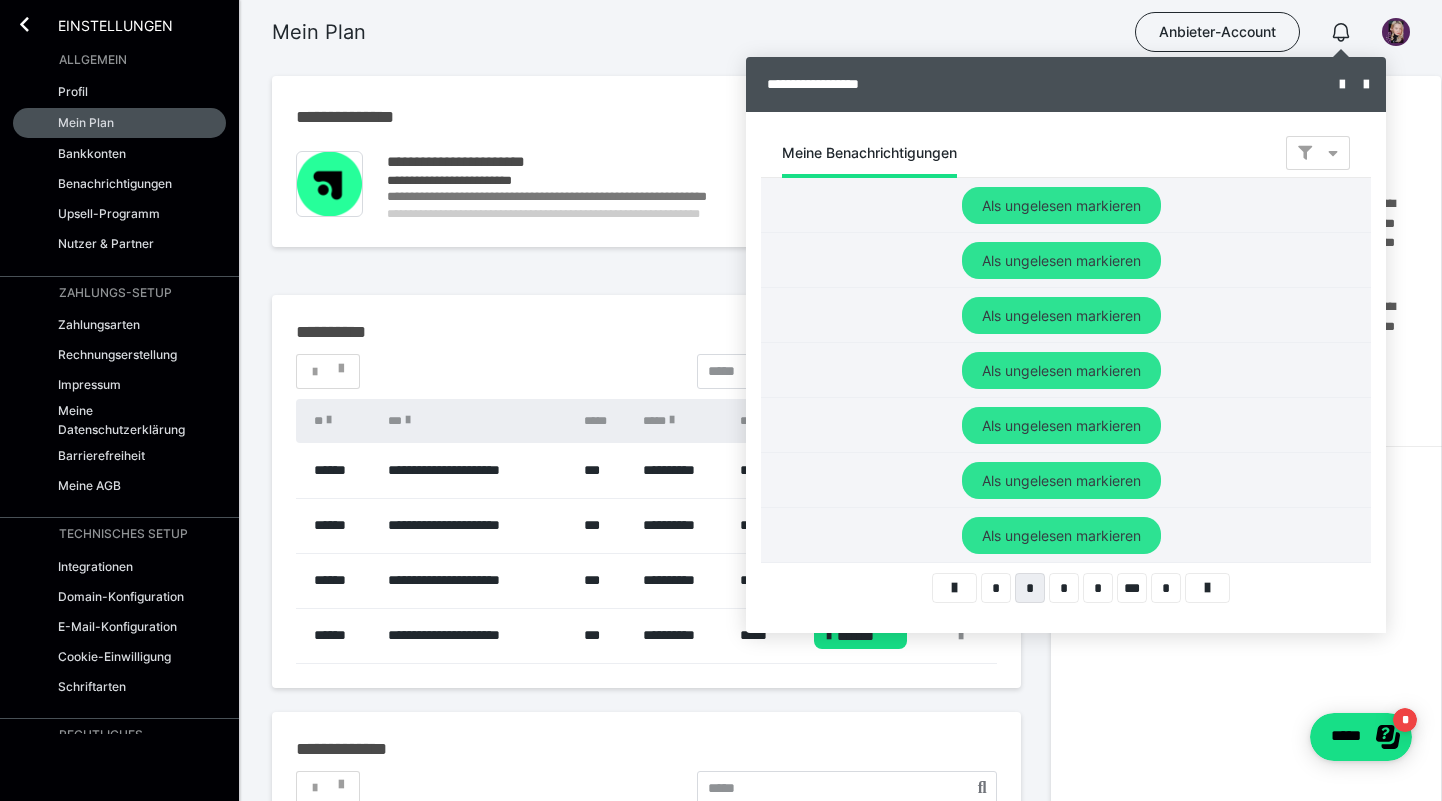click at bounding box center [721, 400] 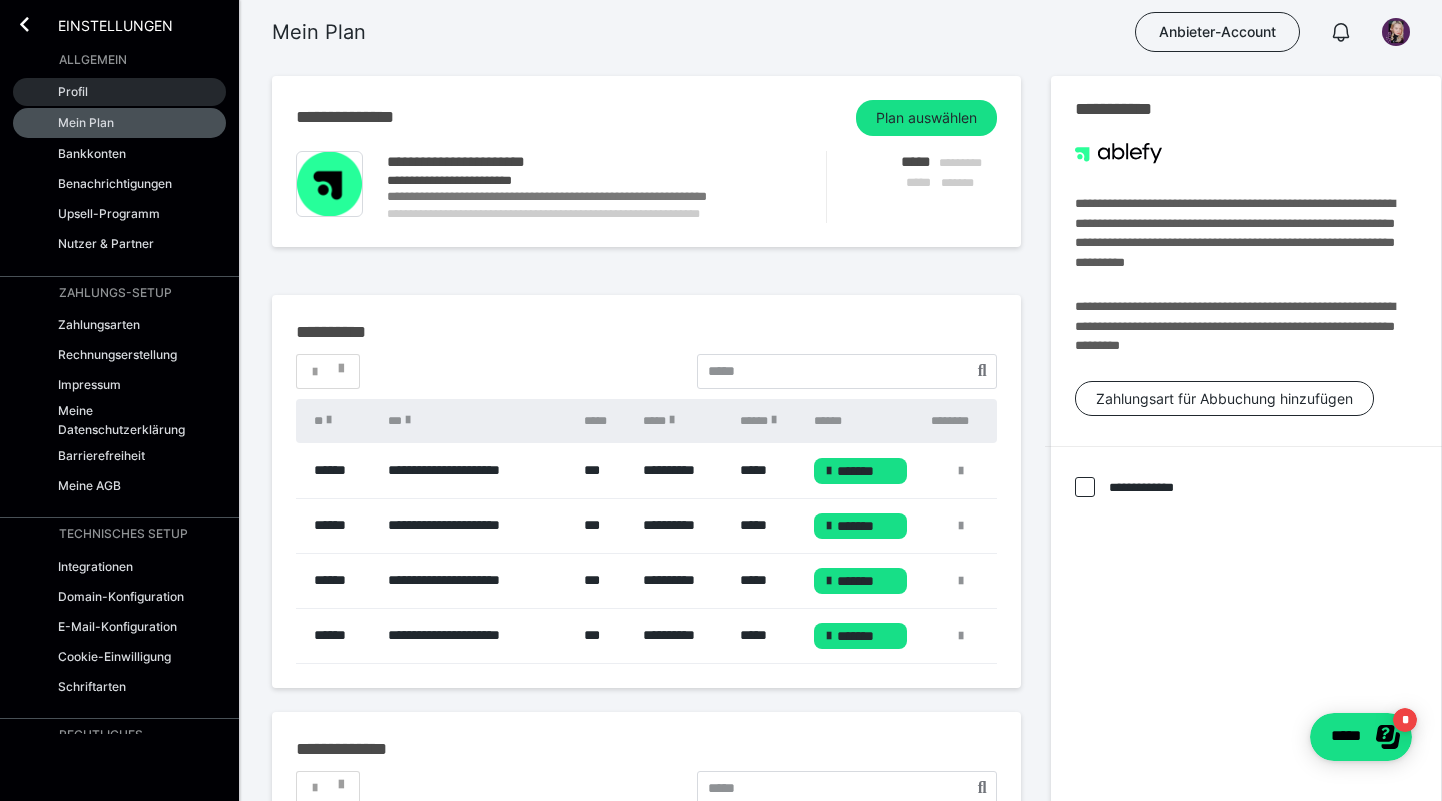 click on "Profil" at bounding box center (119, 92) 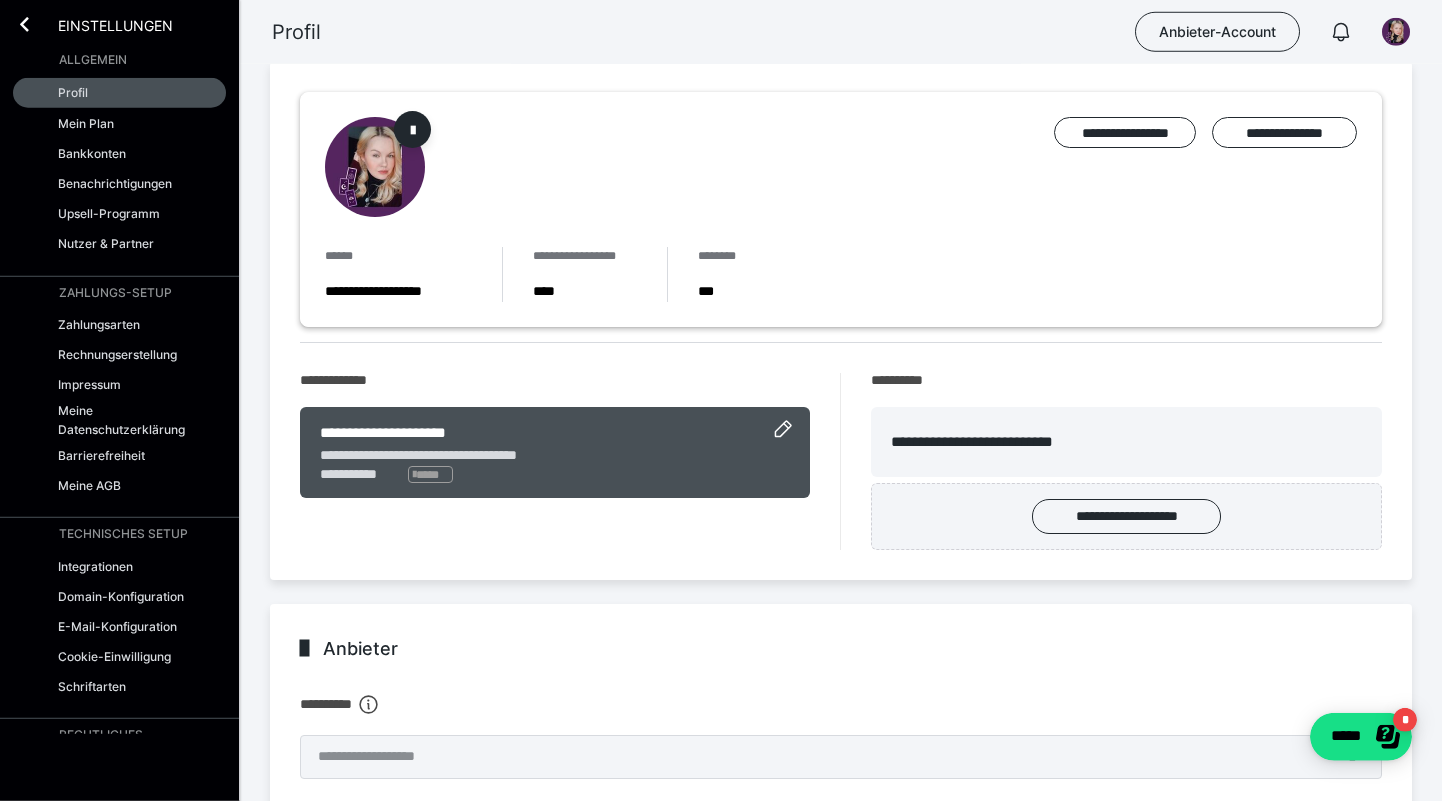 scroll, scrollTop: 0, scrollLeft: 0, axis: both 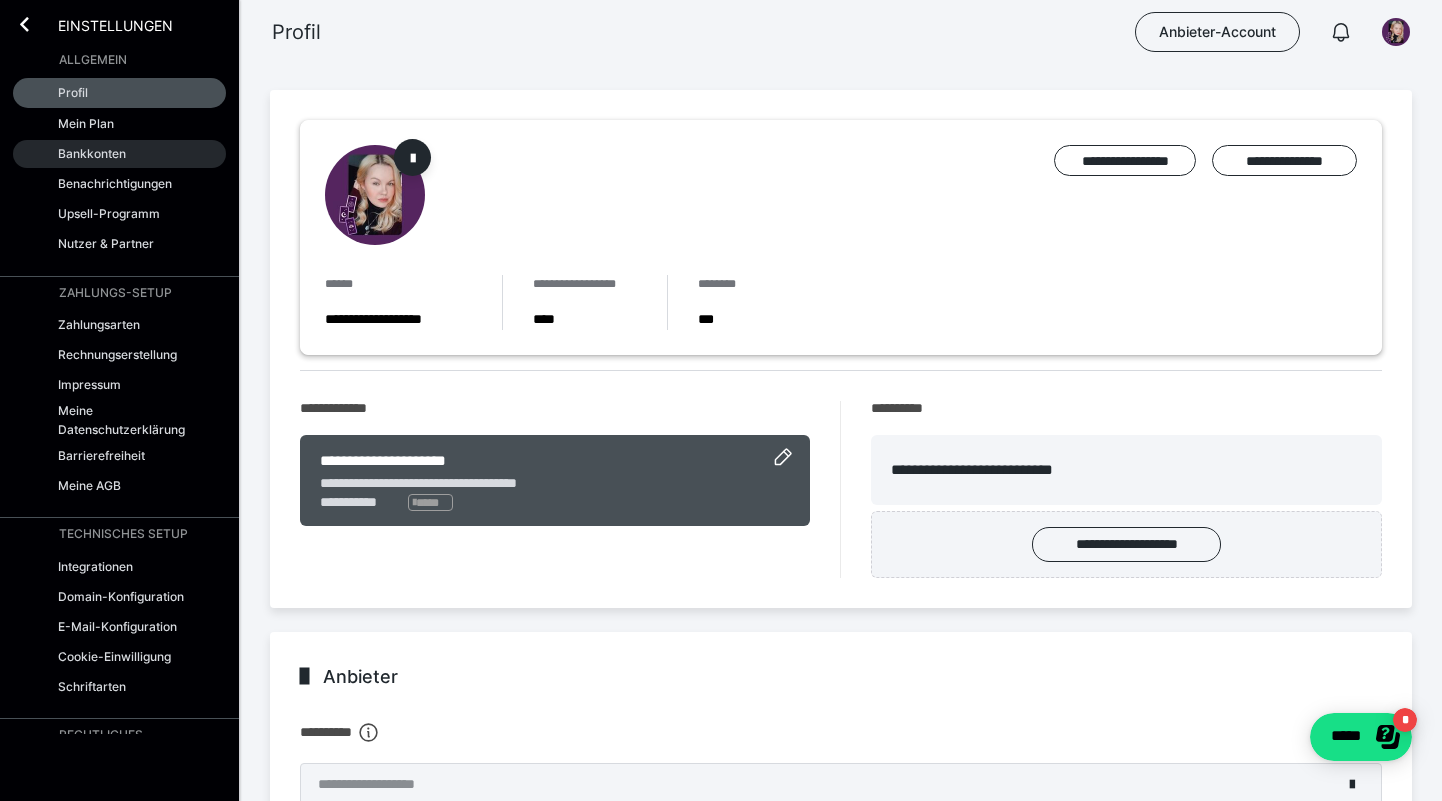 click on "Bankkonten" at bounding box center (92, 153) 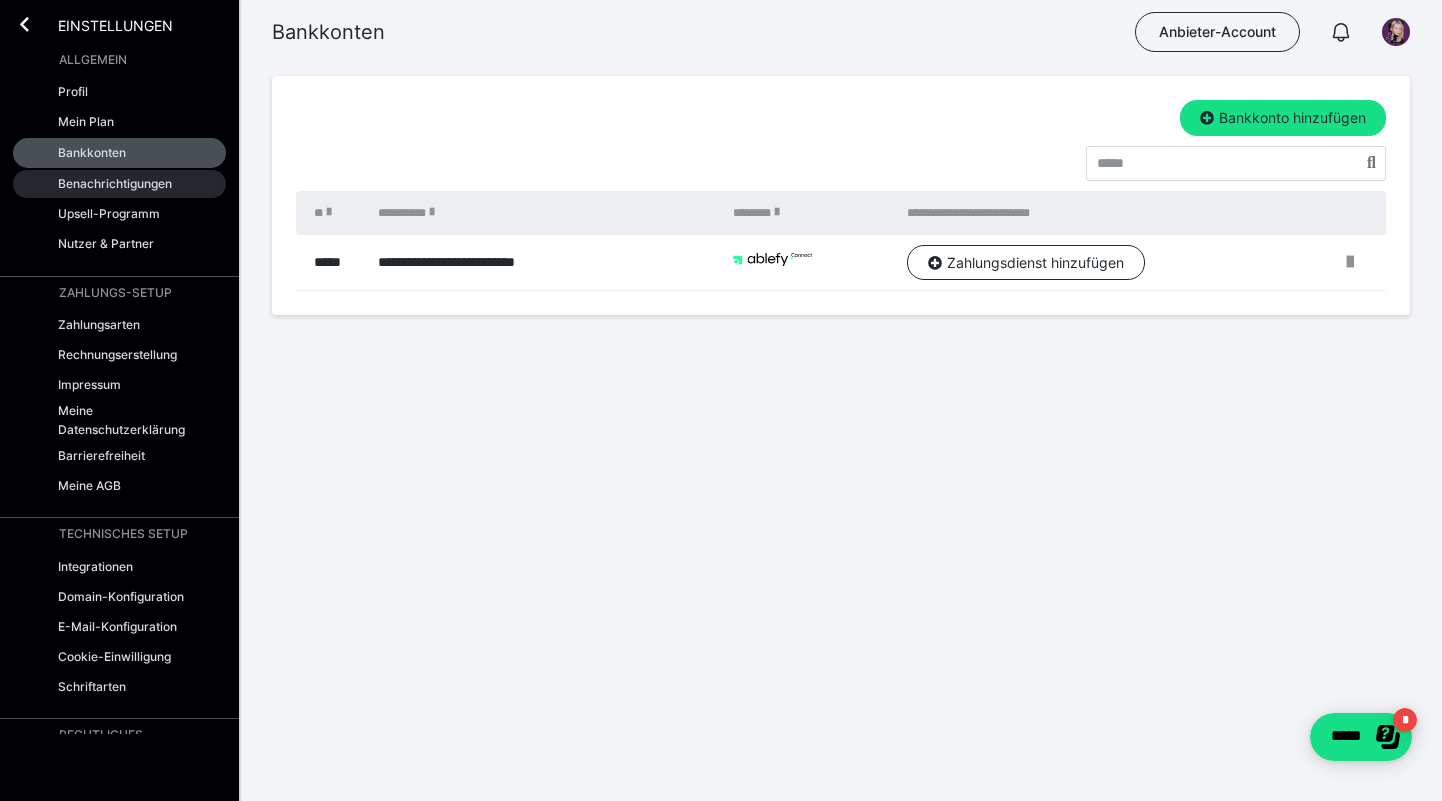 click on "Benachrichtigungen" at bounding box center (115, 183) 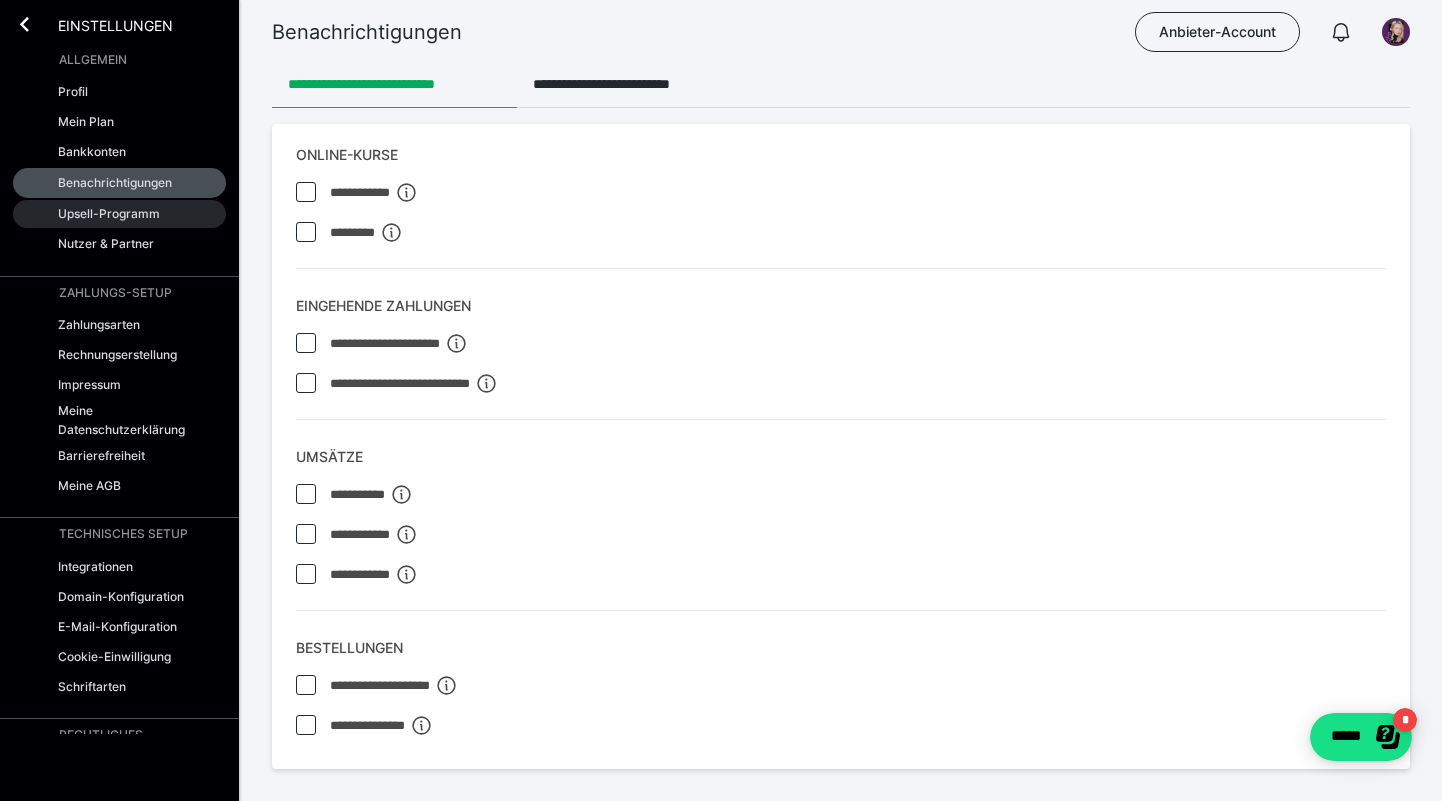 click on "Upsell-Programm" at bounding box center (119, 214) 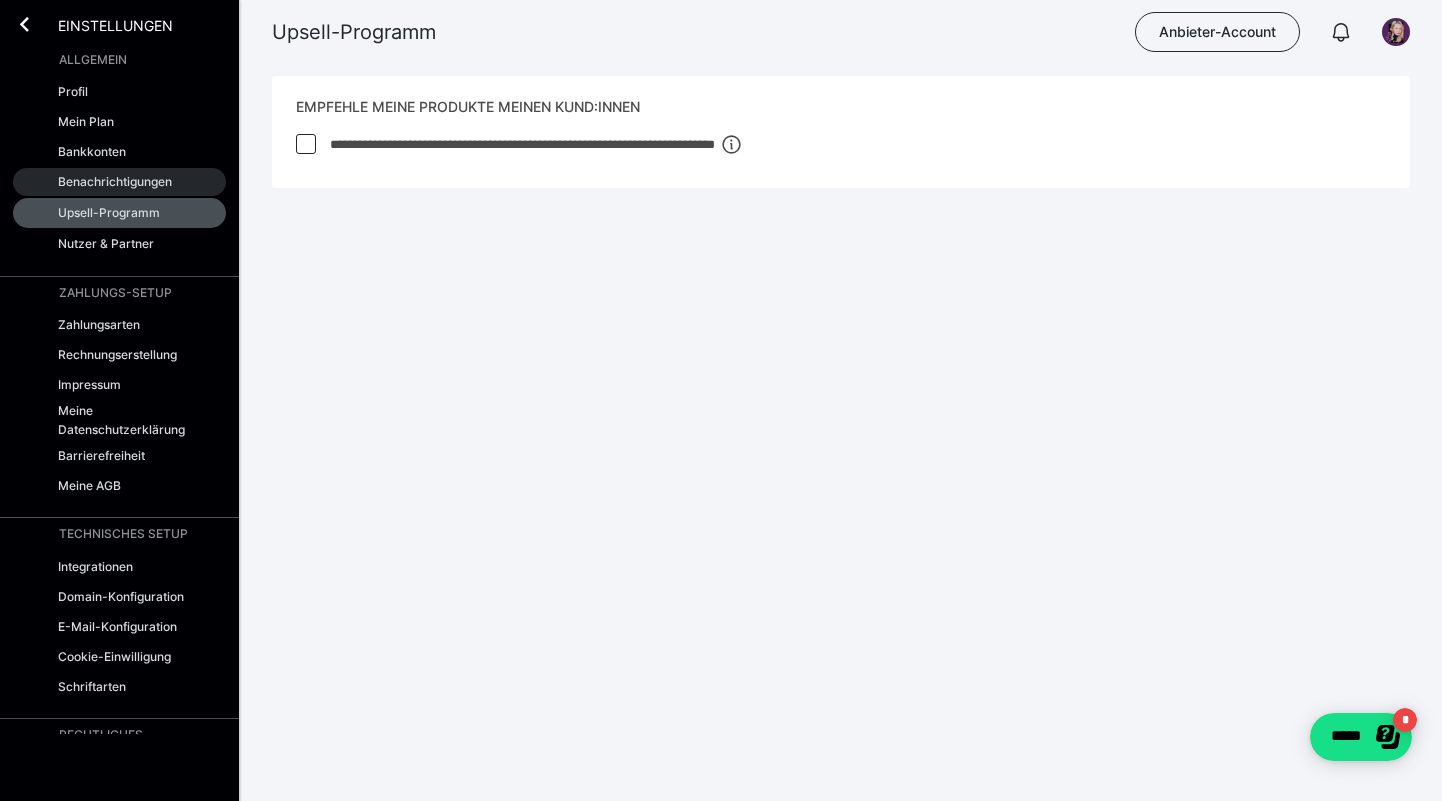 click on "Benachrichtigungen" at bounding box center [115, 181] 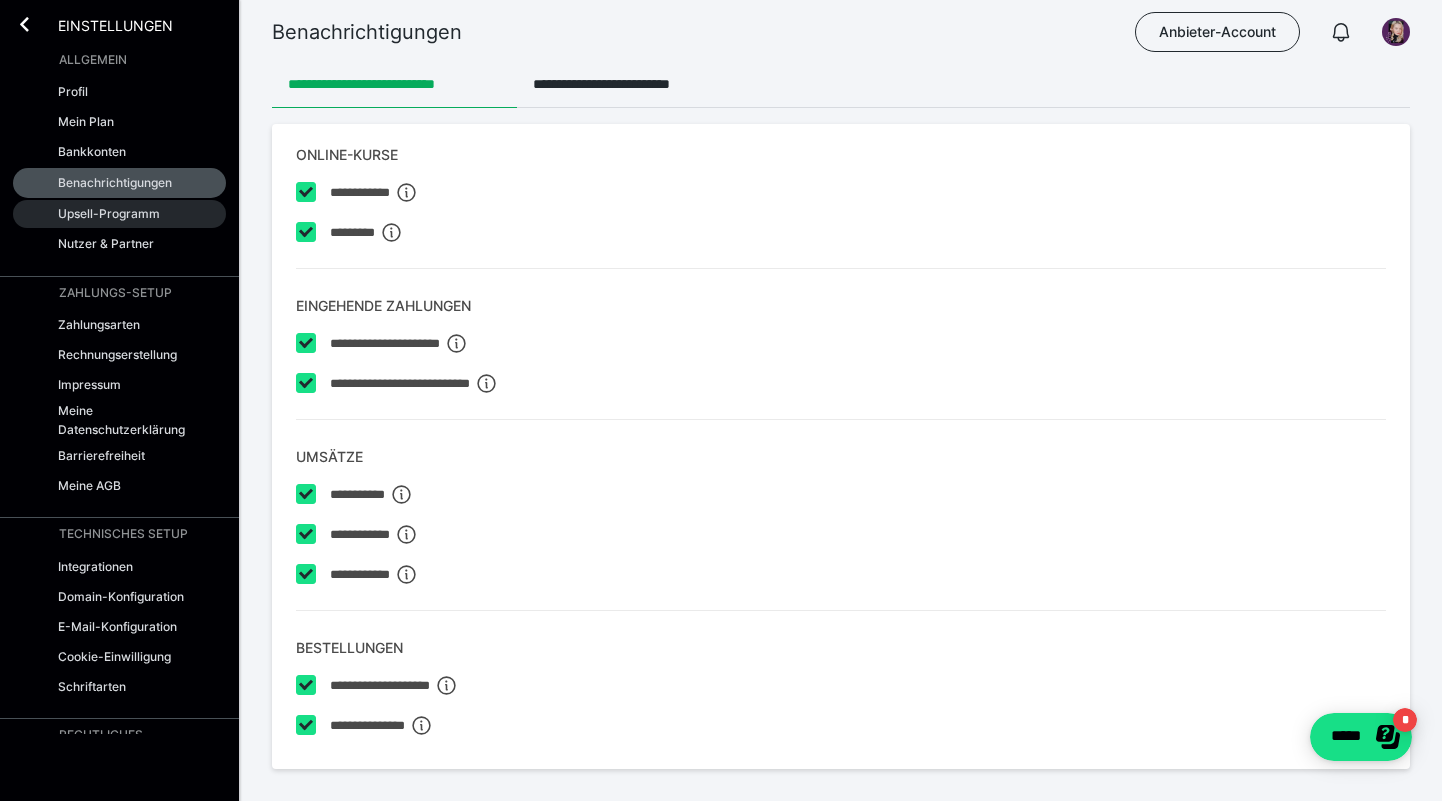 click on "Upsell-Programm" at bounding box center (109, 213) 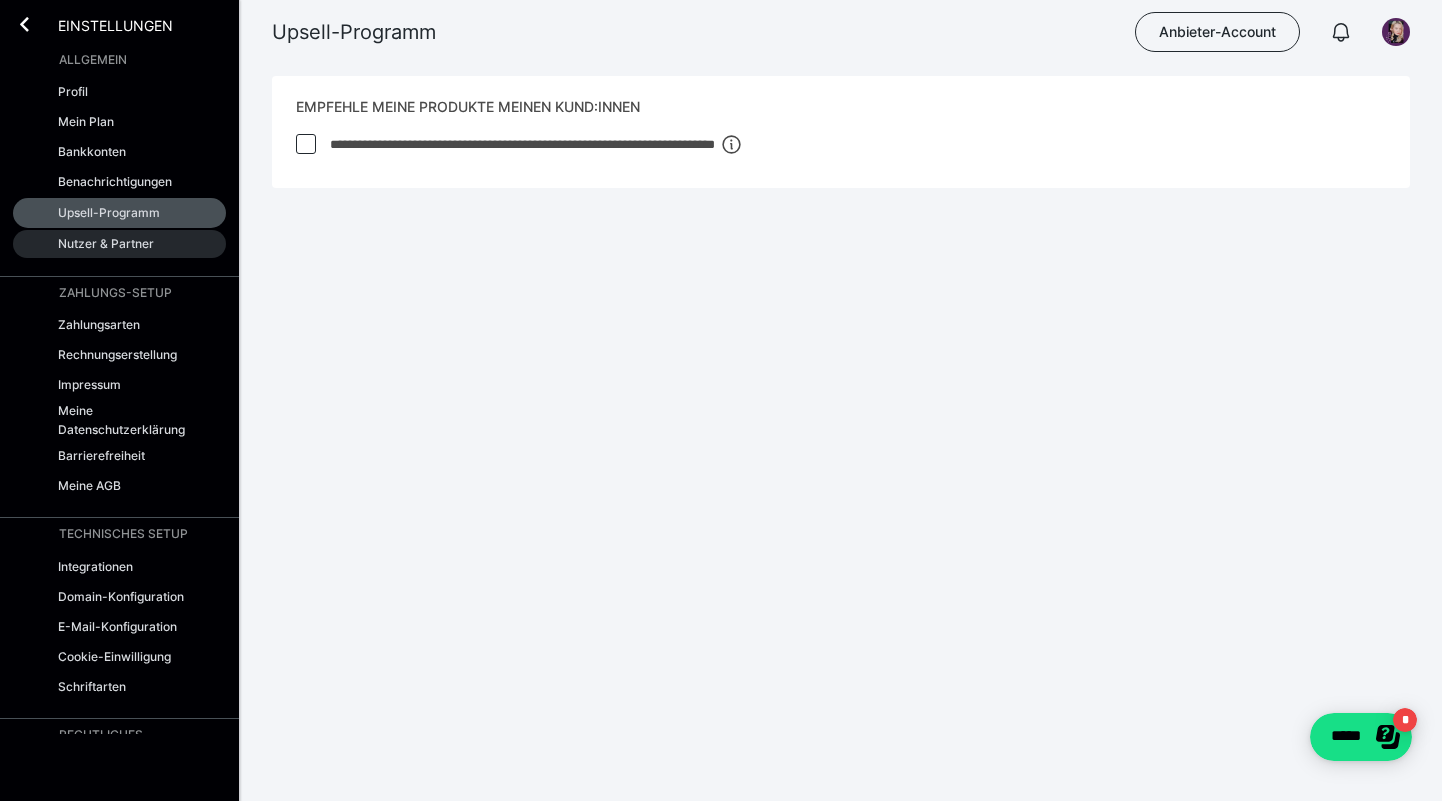 click on "Nutzer & Partner" at bounding box center (106, 243) 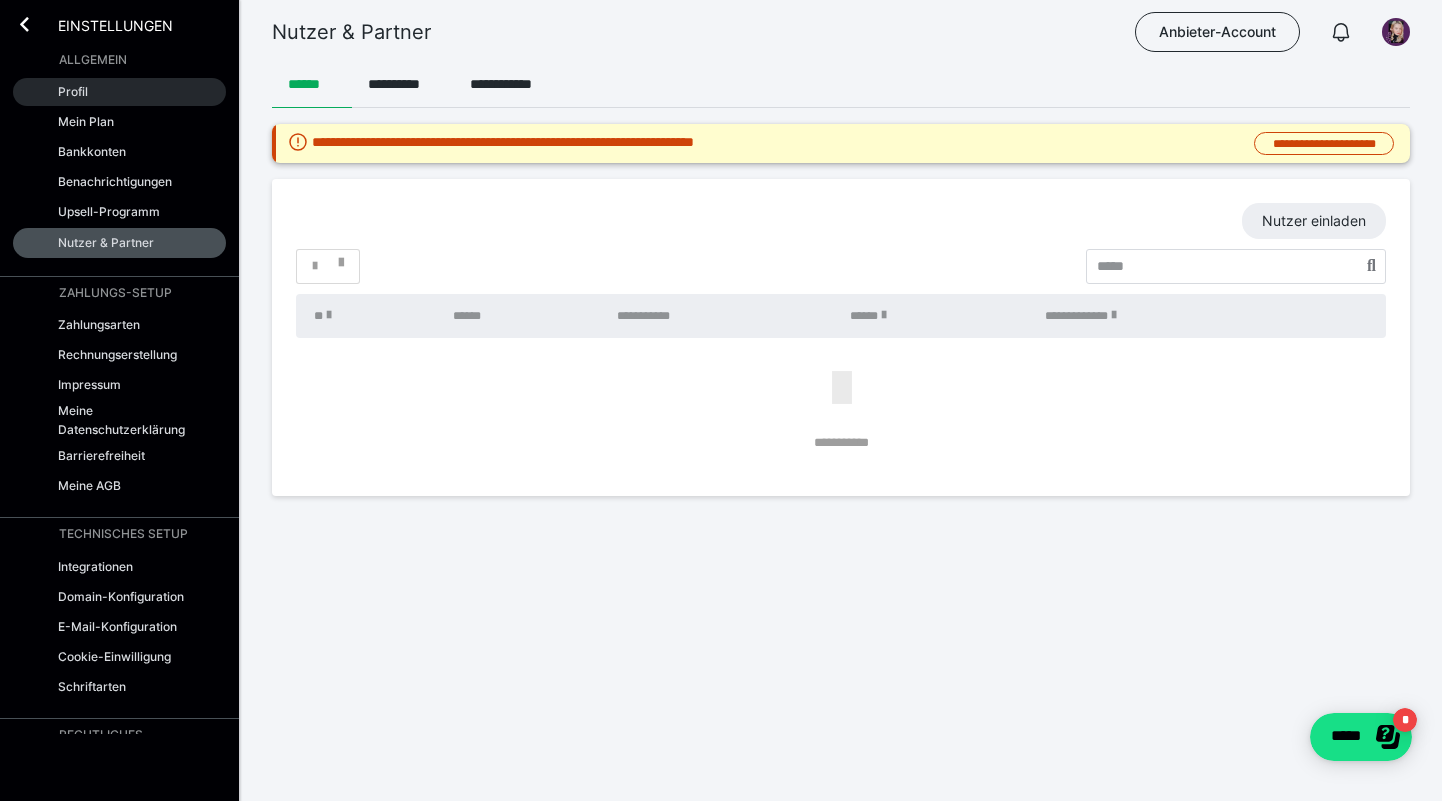 click on "Profil" at bounding box center [119, 92] 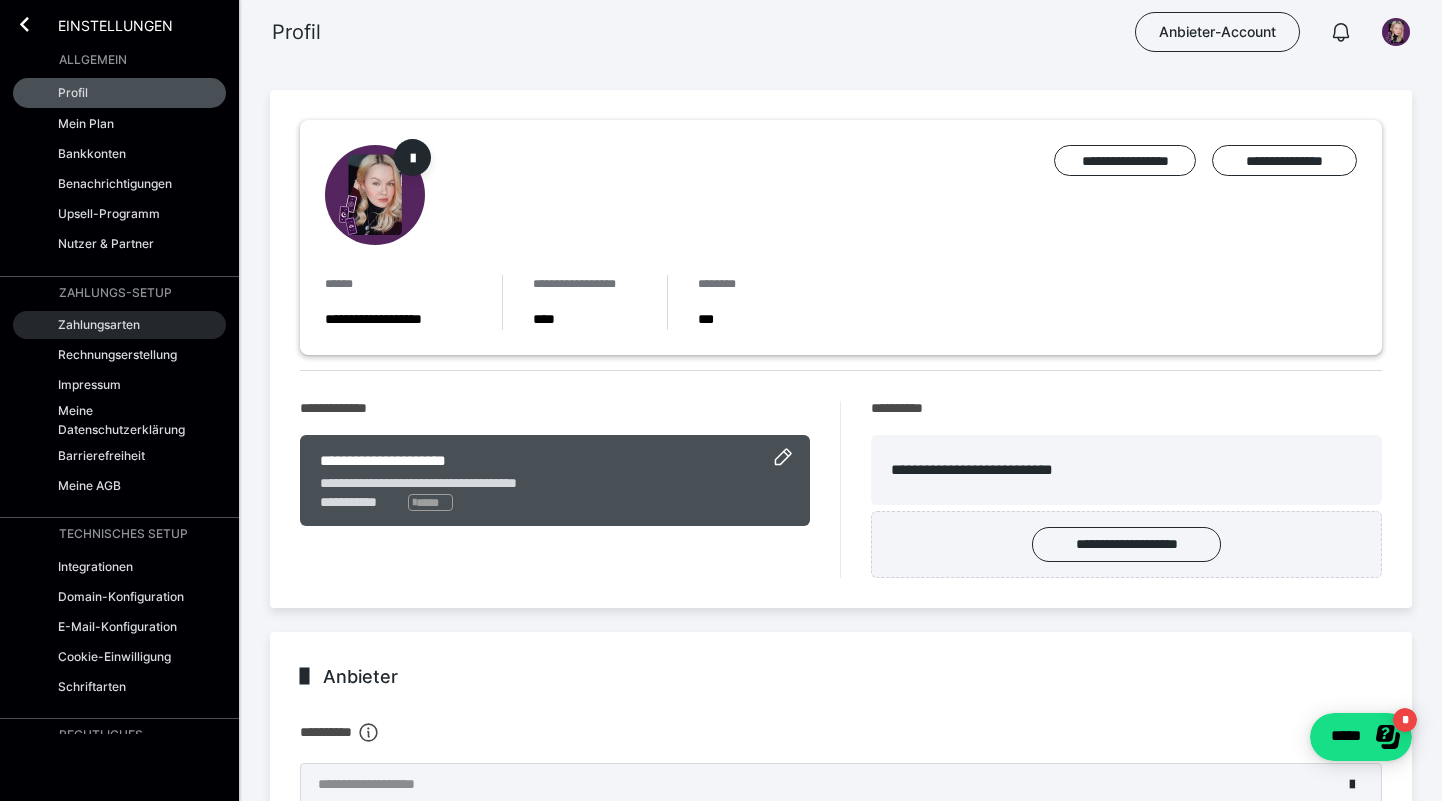 click on "Zahlungsarten" at bounding box center (99, 324) 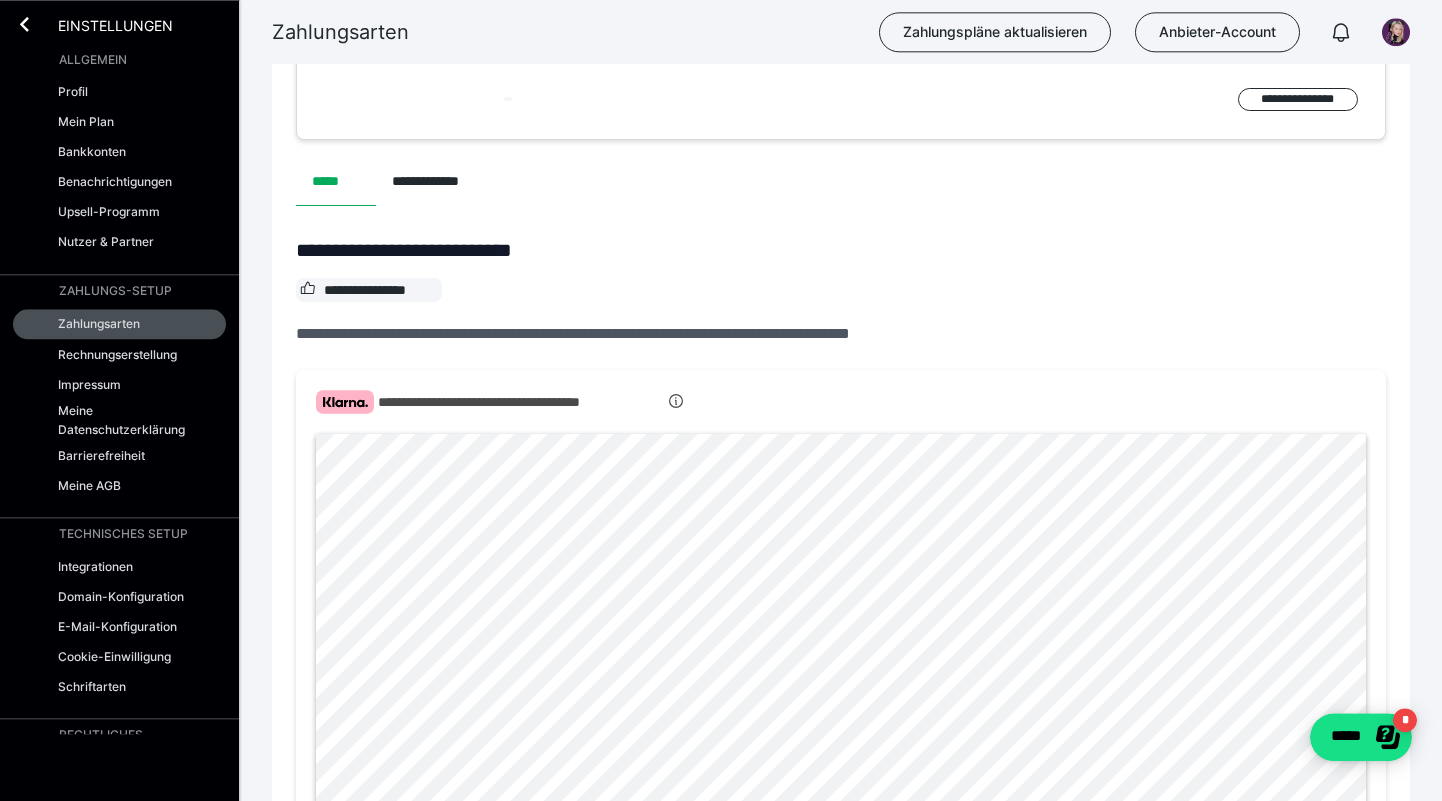 scroll, scrollTop: 520, scrollLeft: 0, axis: vertical 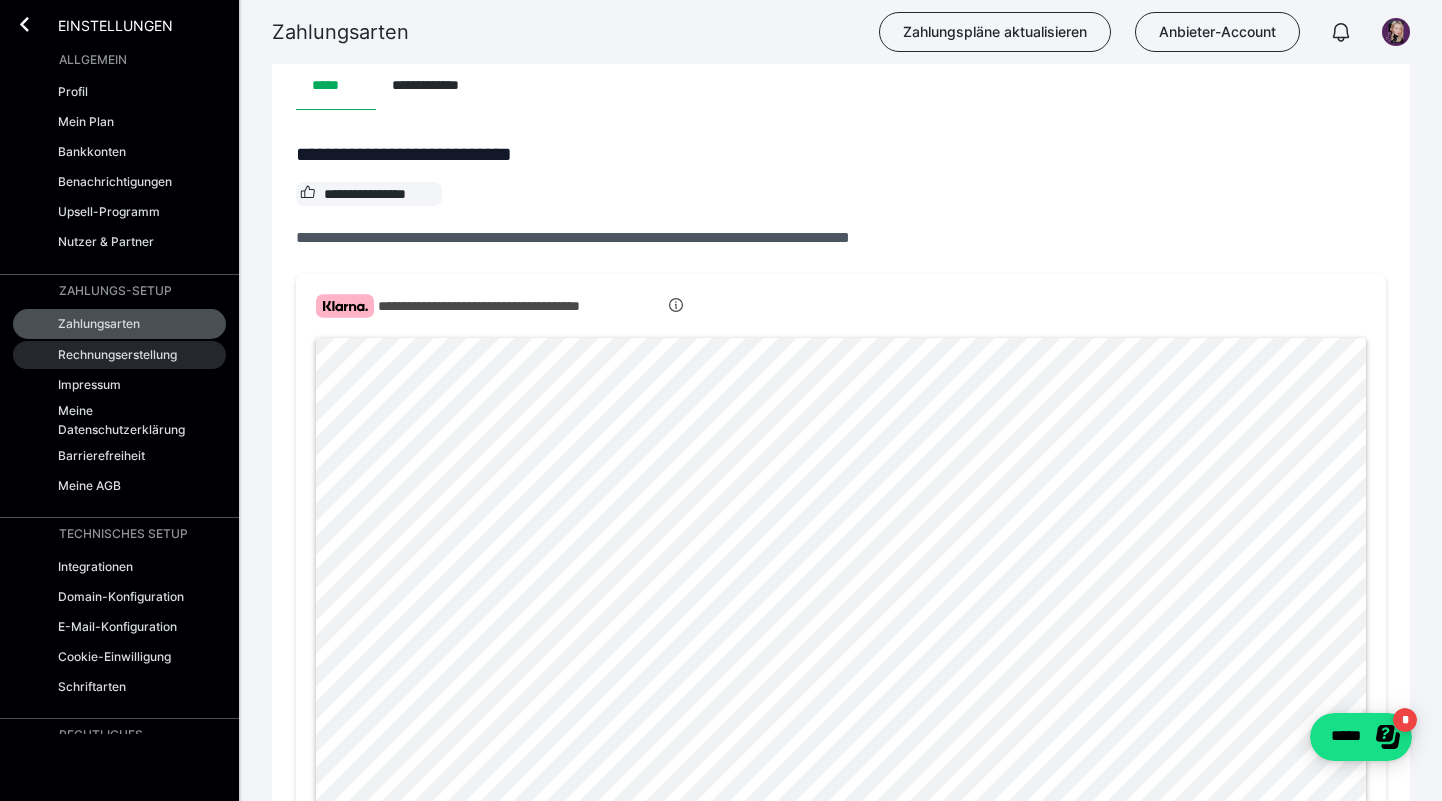 click on "Rechnungserstellung" at bounding box center [117, 354] 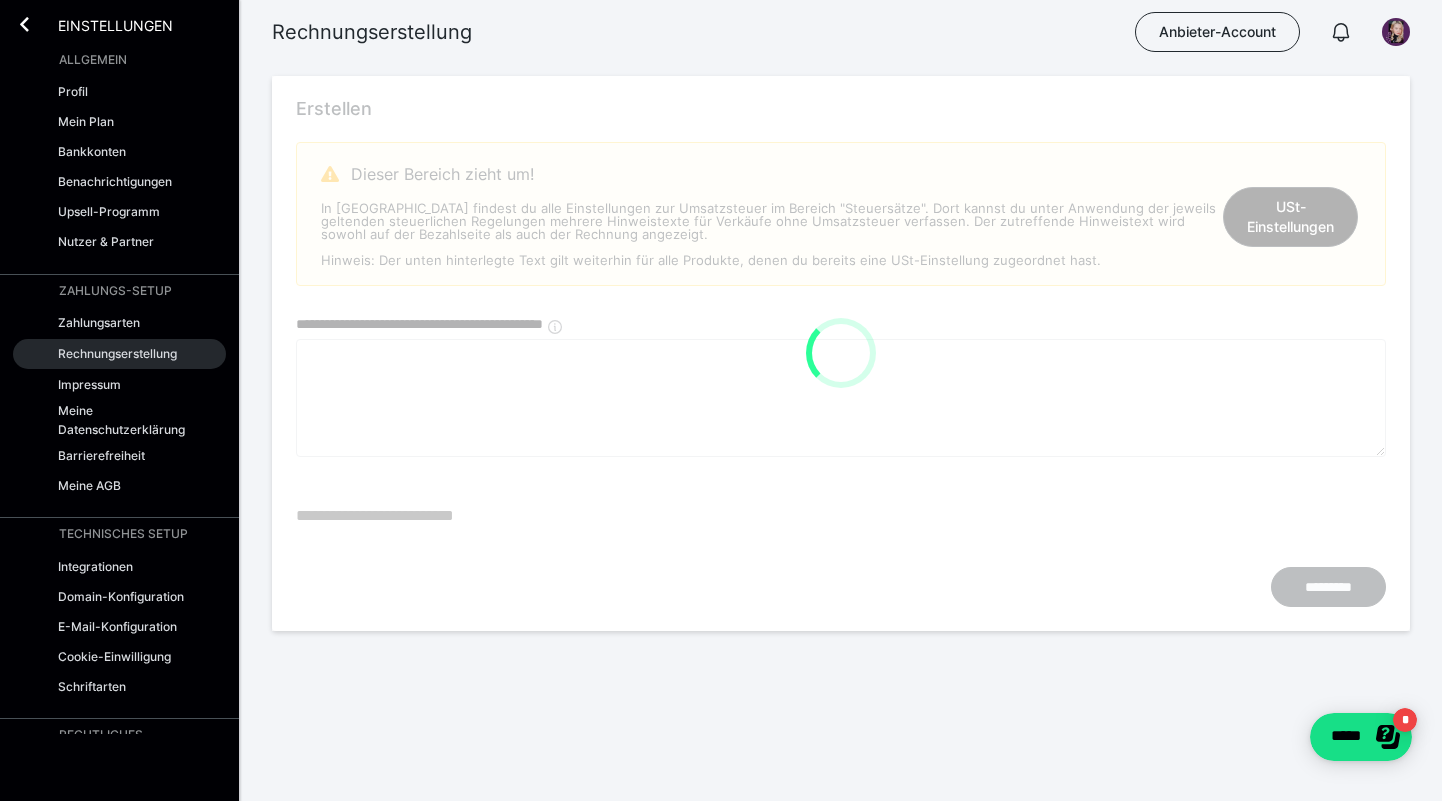 type on "**********" 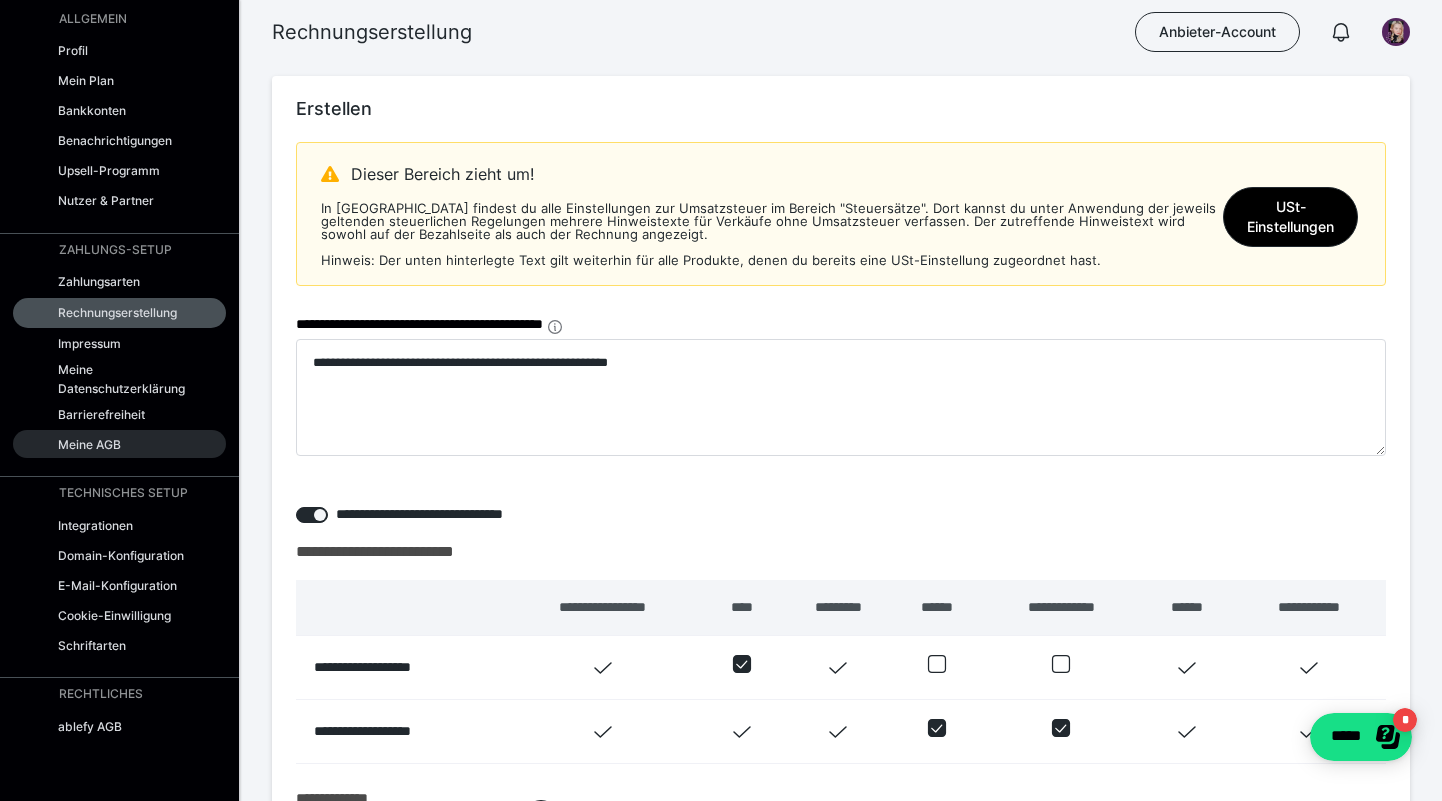 scroll, scrollTop: 0, scrollLeft: 0, axis: both 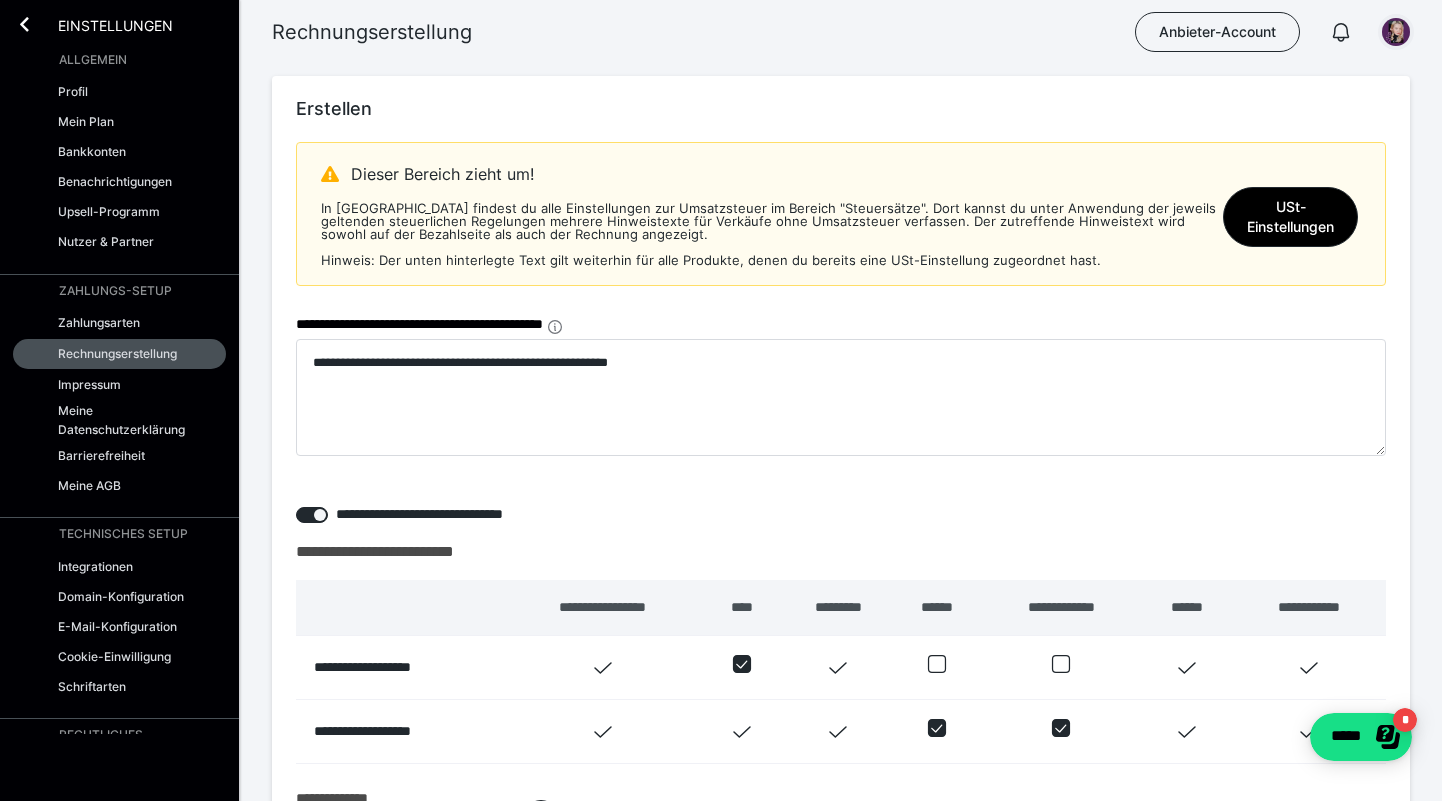 click at bounding box center [1396, 32] 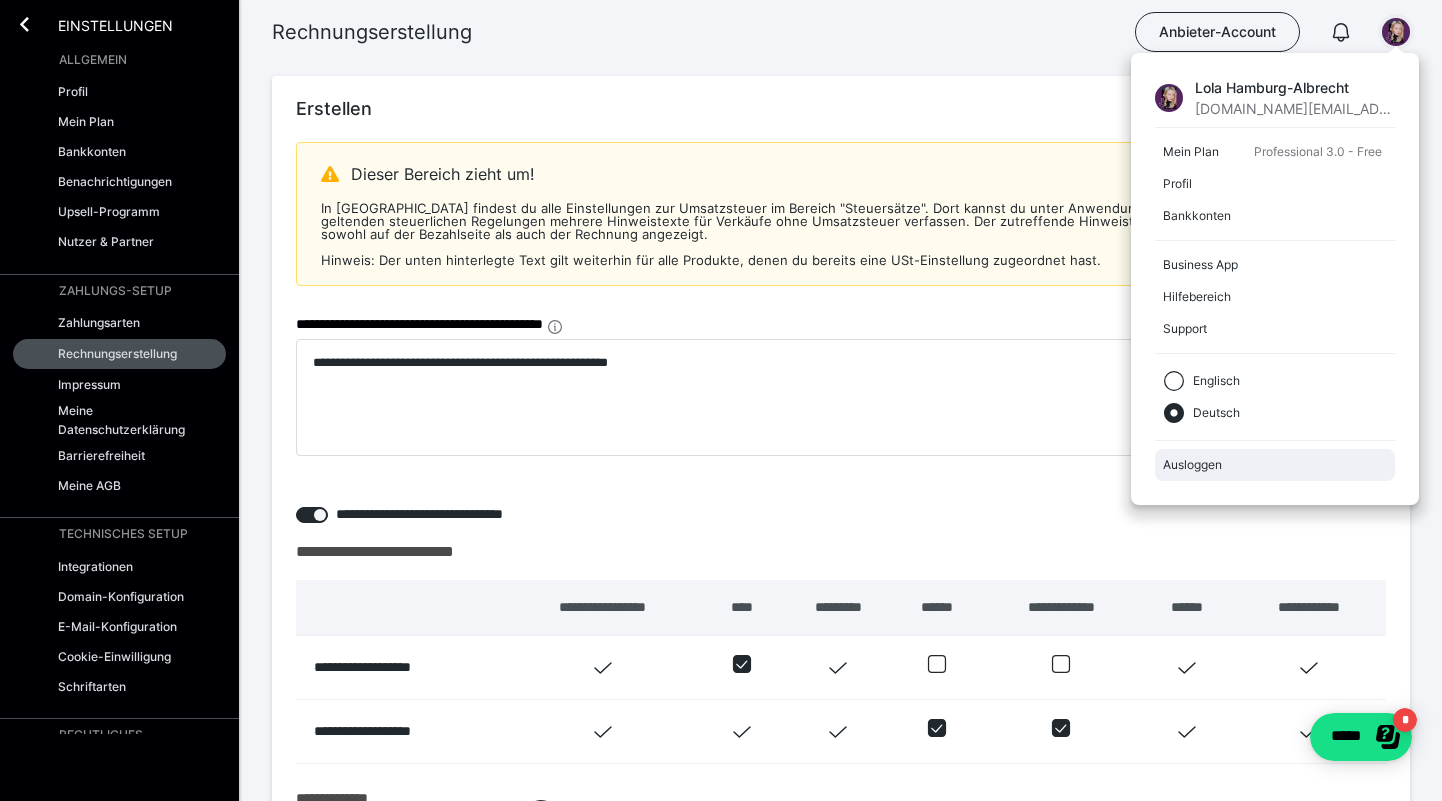 click on "Ausloggen" at bounding box center [1275, 465] 